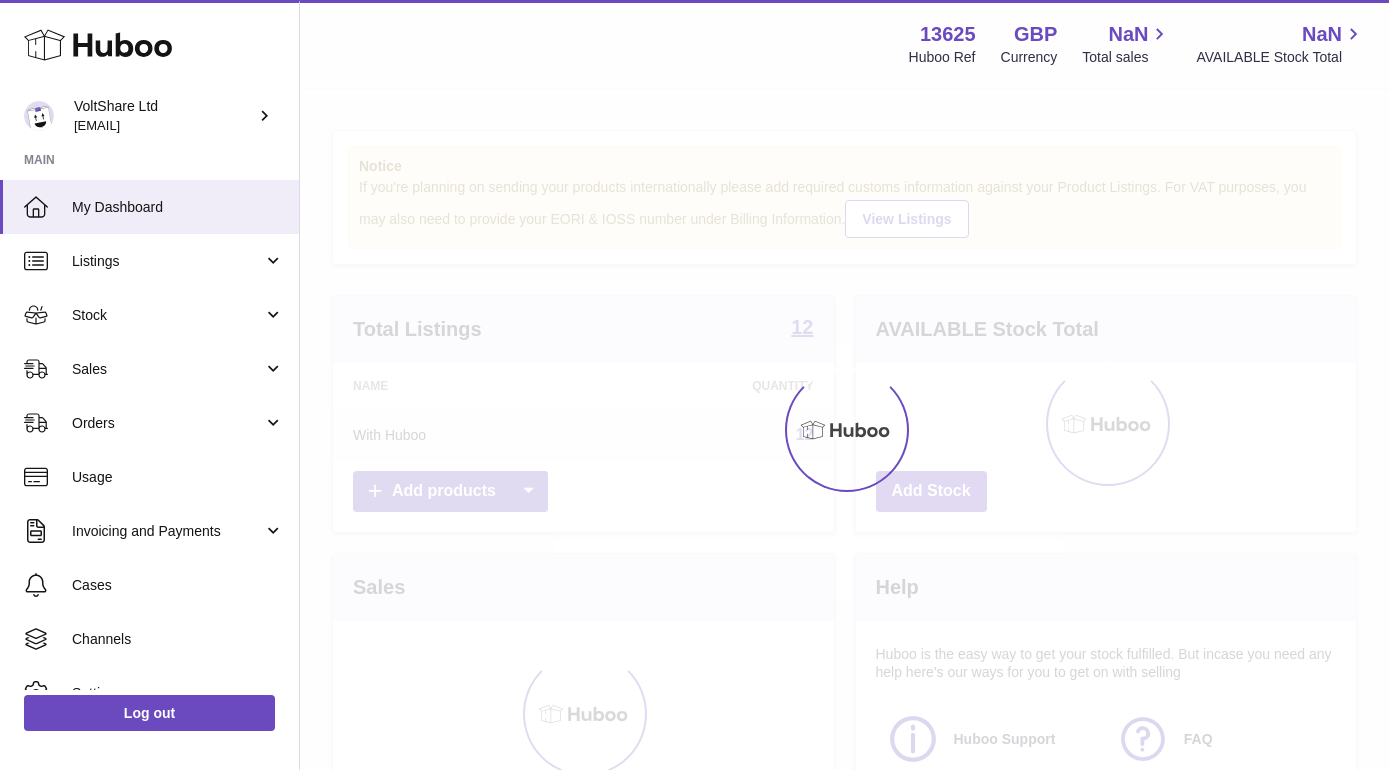 scroll, scrollTop: 0, scrollLeft: 0, axis: both 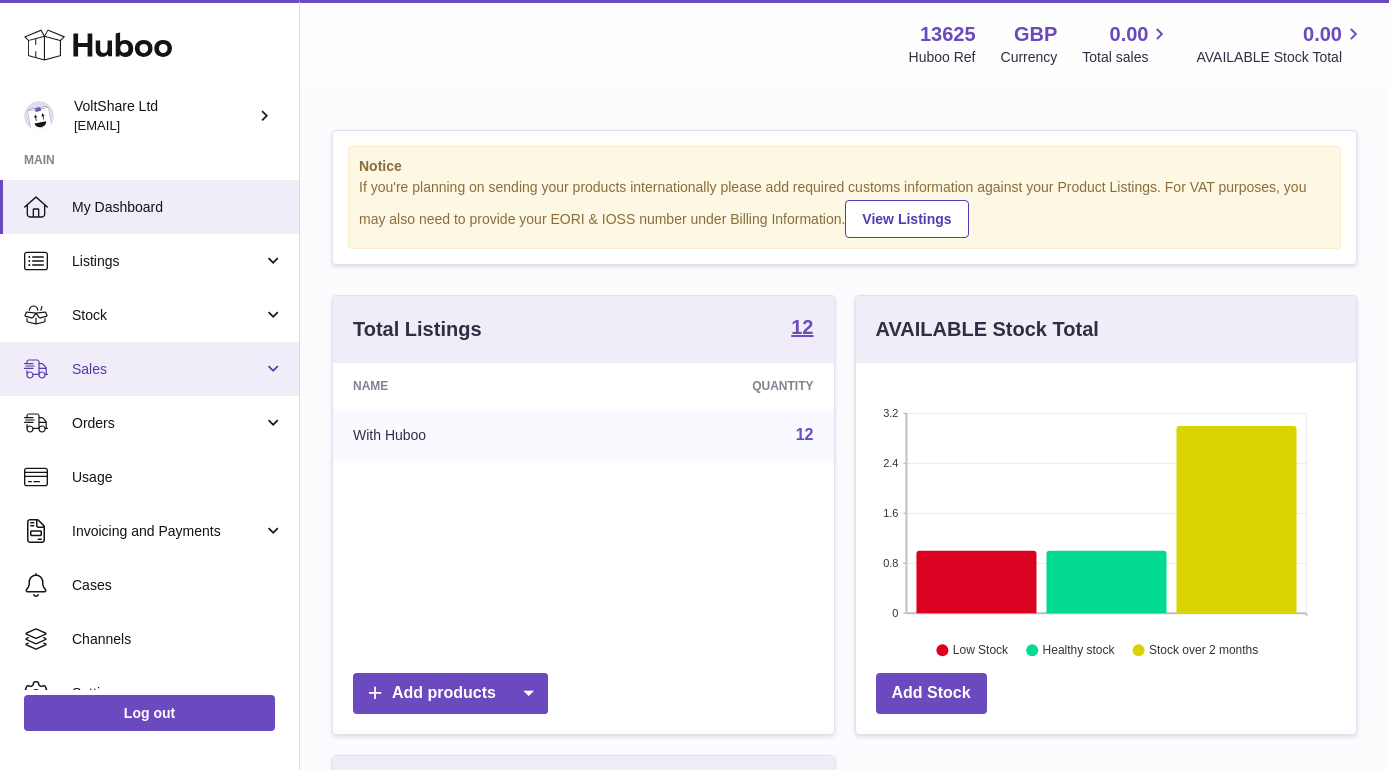click on "Sales" at bounding box center (167, 369) 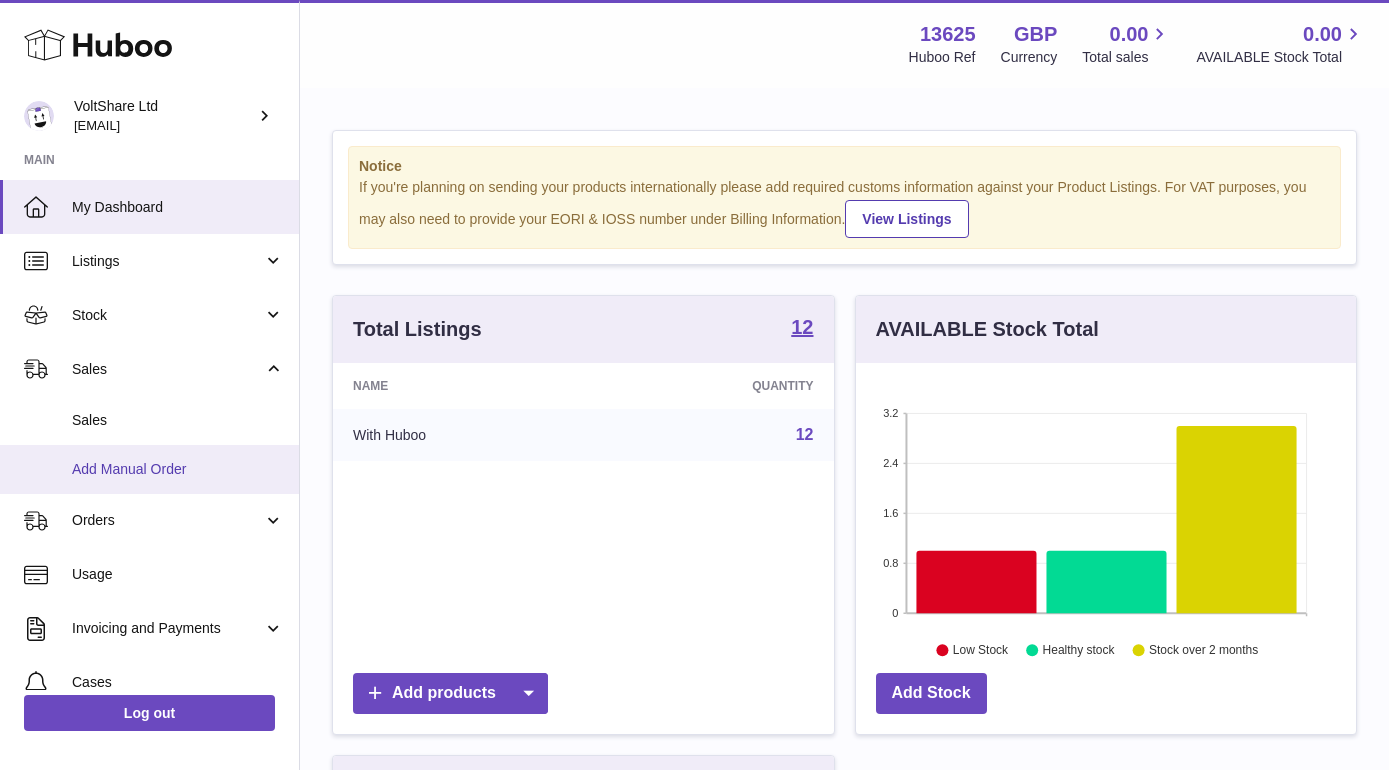 click on "Add Manual Order" at bounding box center (149, 469) 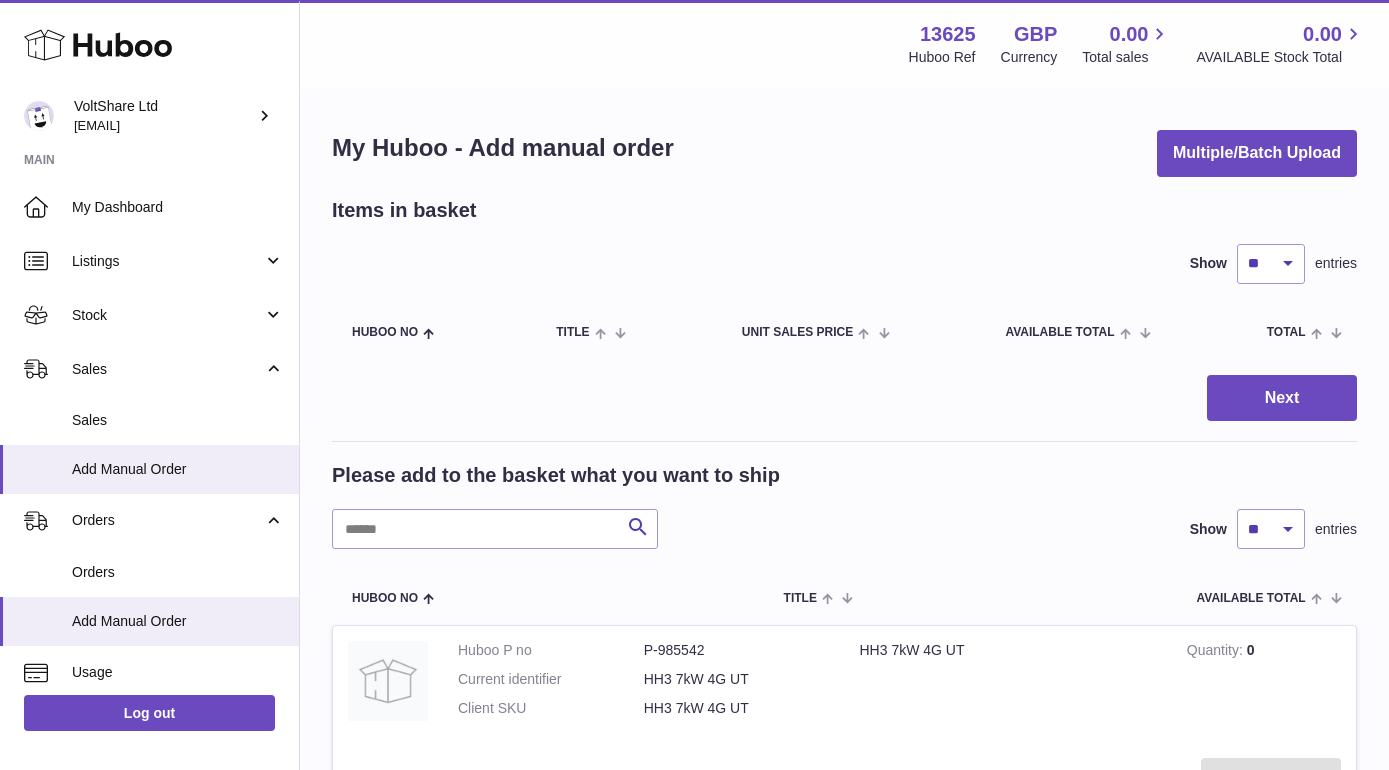 scroll, scrollTop: 0, scrollLeft: 0, axis: both 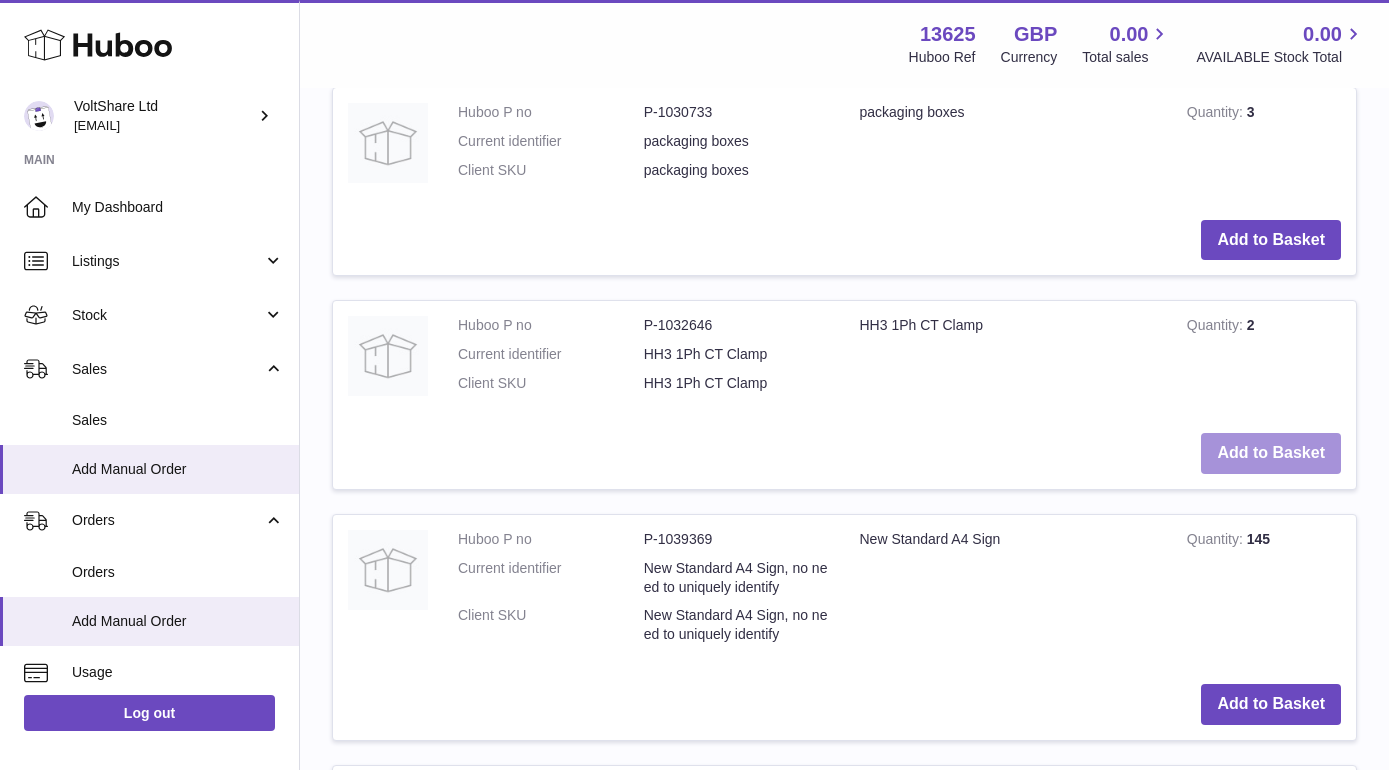 click on "Add to Basket" at bounding box center [1271, 453] 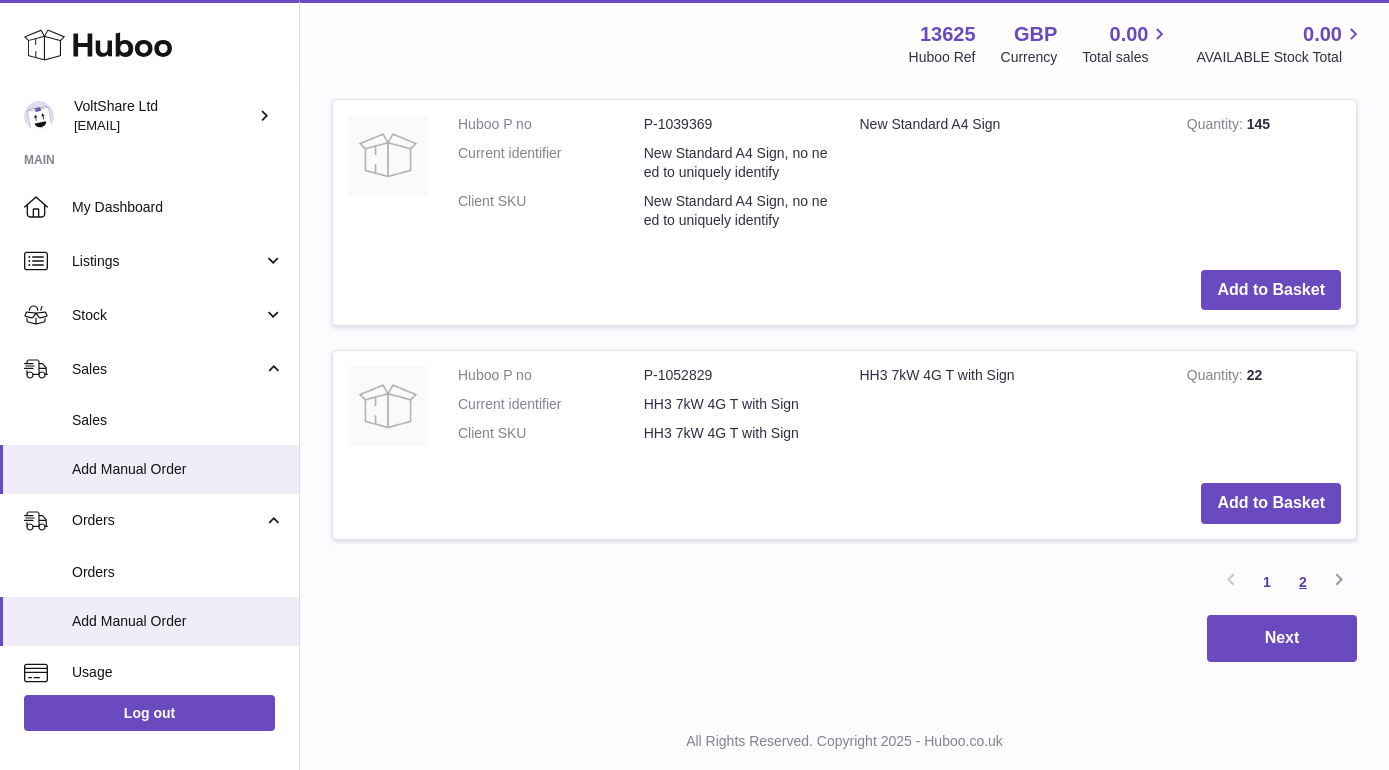 click on "2" at bounding box center (1303, 582) 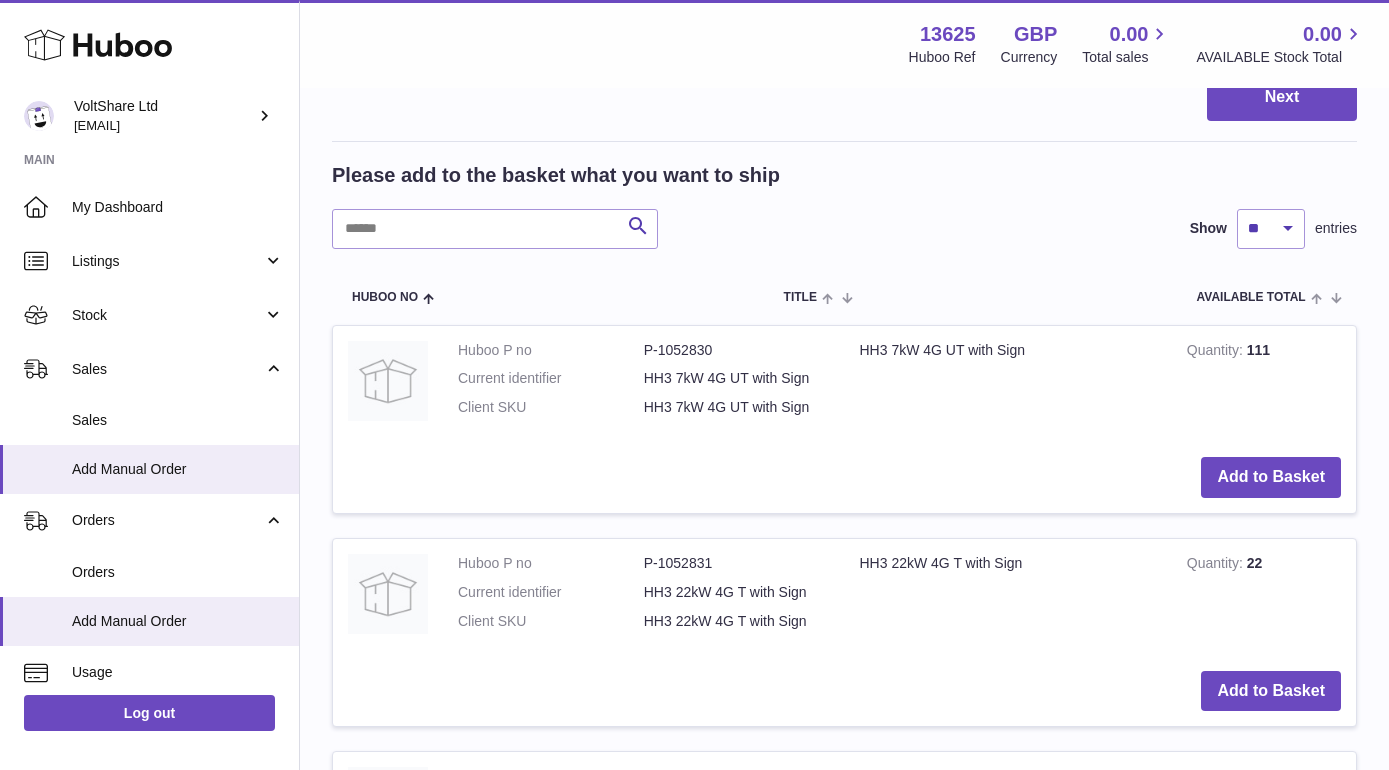 scroll, scrollTop: 595, scrollLeft: 0, axis: vertical 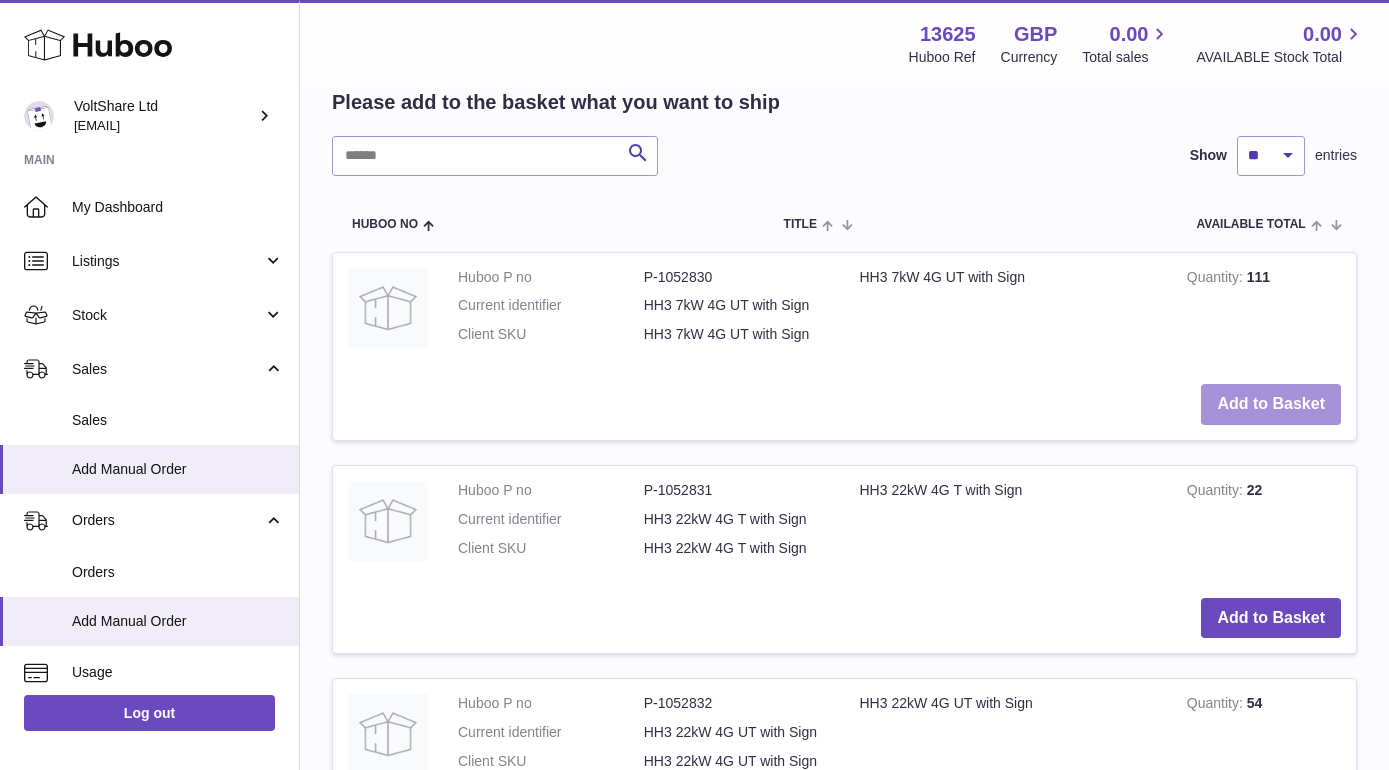 click on "Add to Basket" at bounding box center (1271, 404) 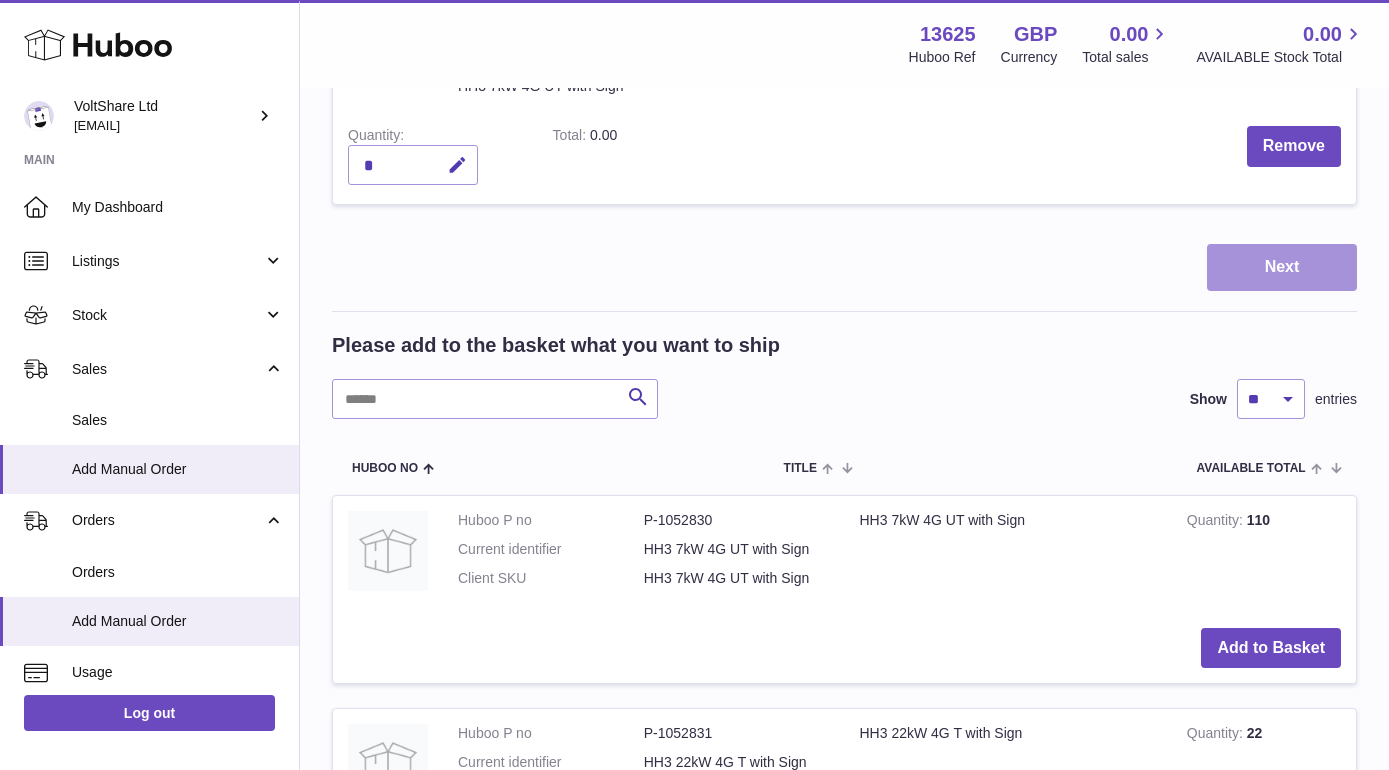 click on "Next" at bounding box center [1282, 267] 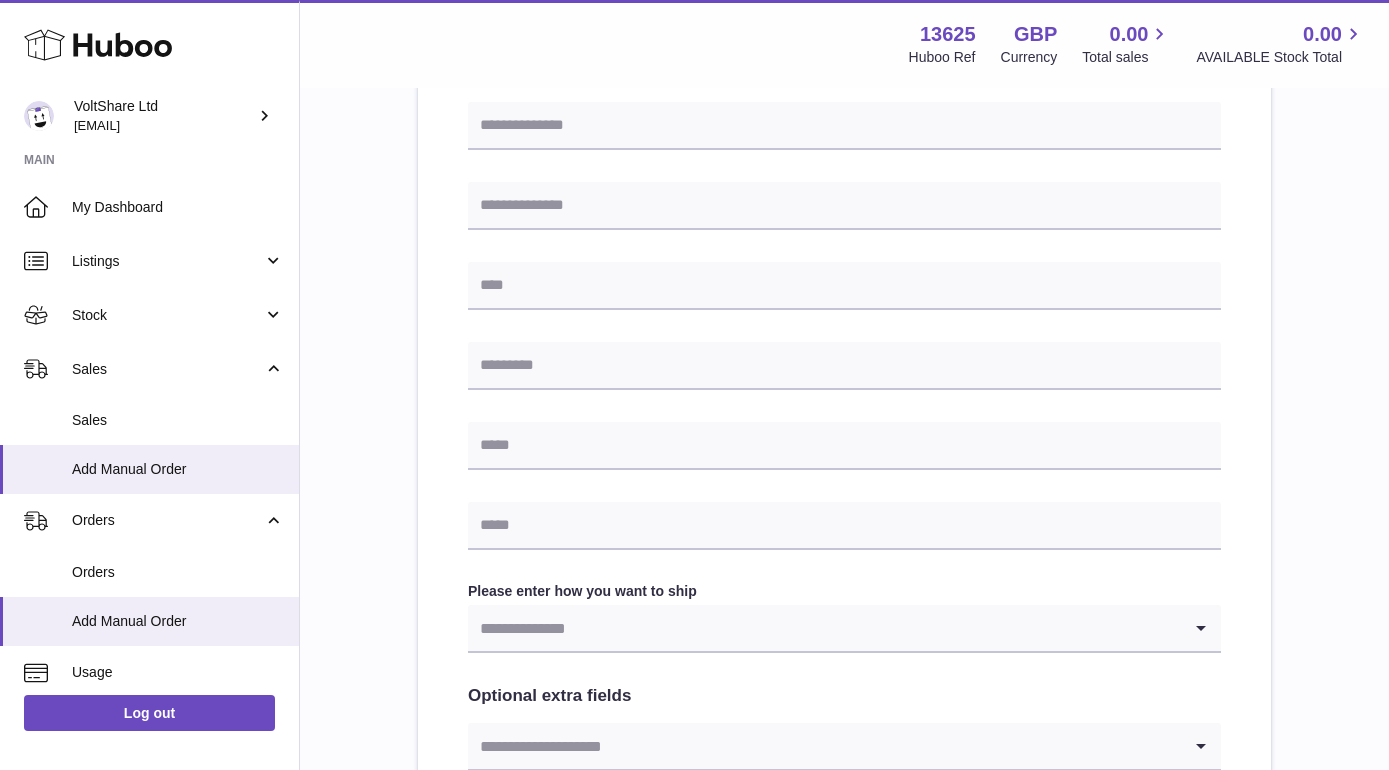 scroll, scrollTop: 0, scrollLeft: 0, axis: both 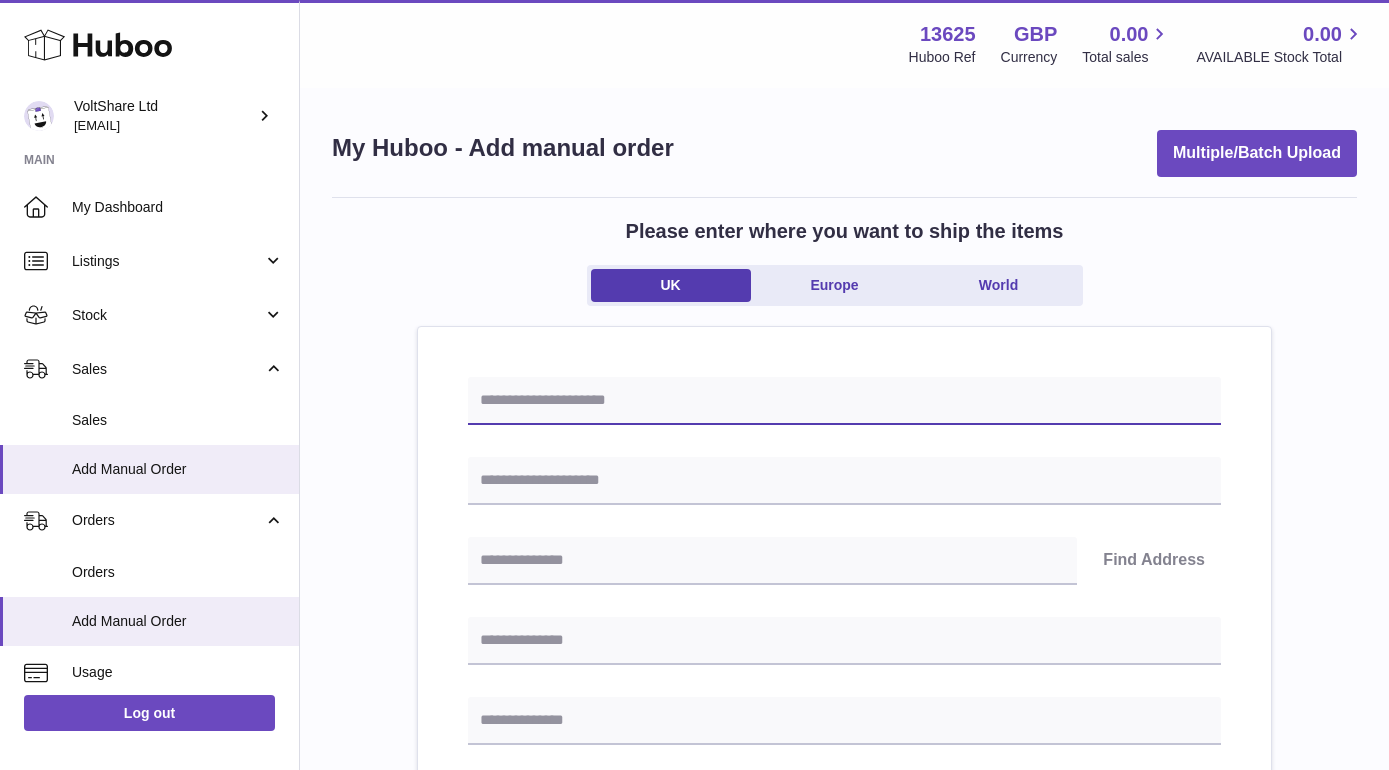 click at bounding box center (844, 401) 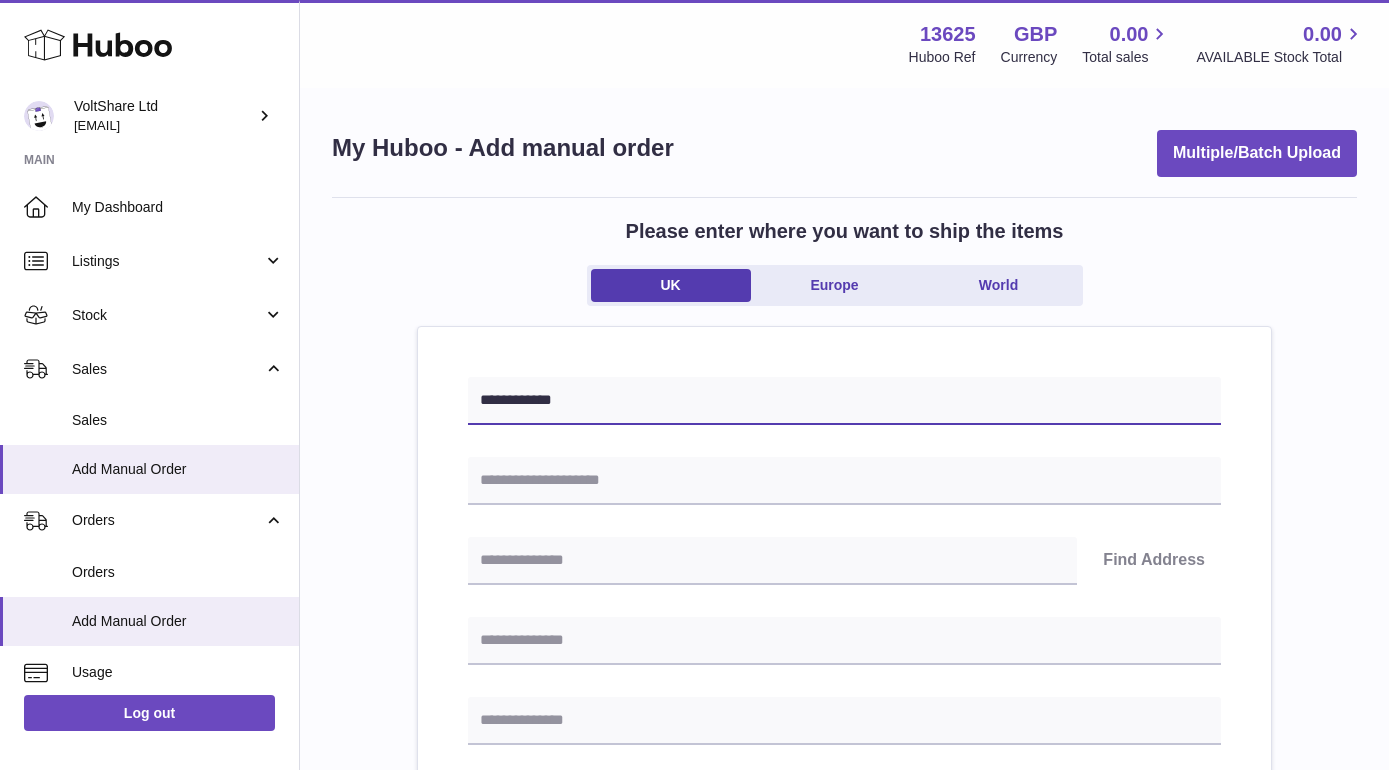 type on "**********" 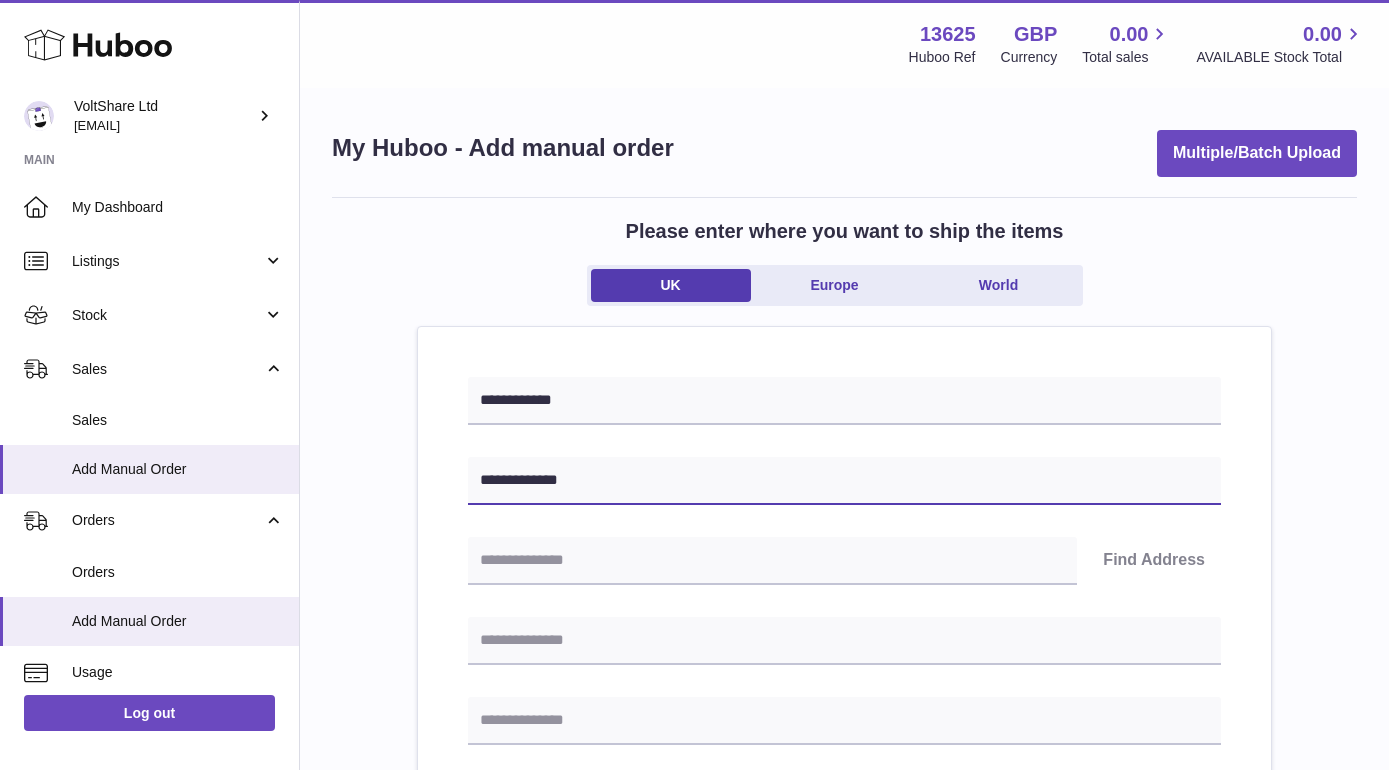 type on "**********" 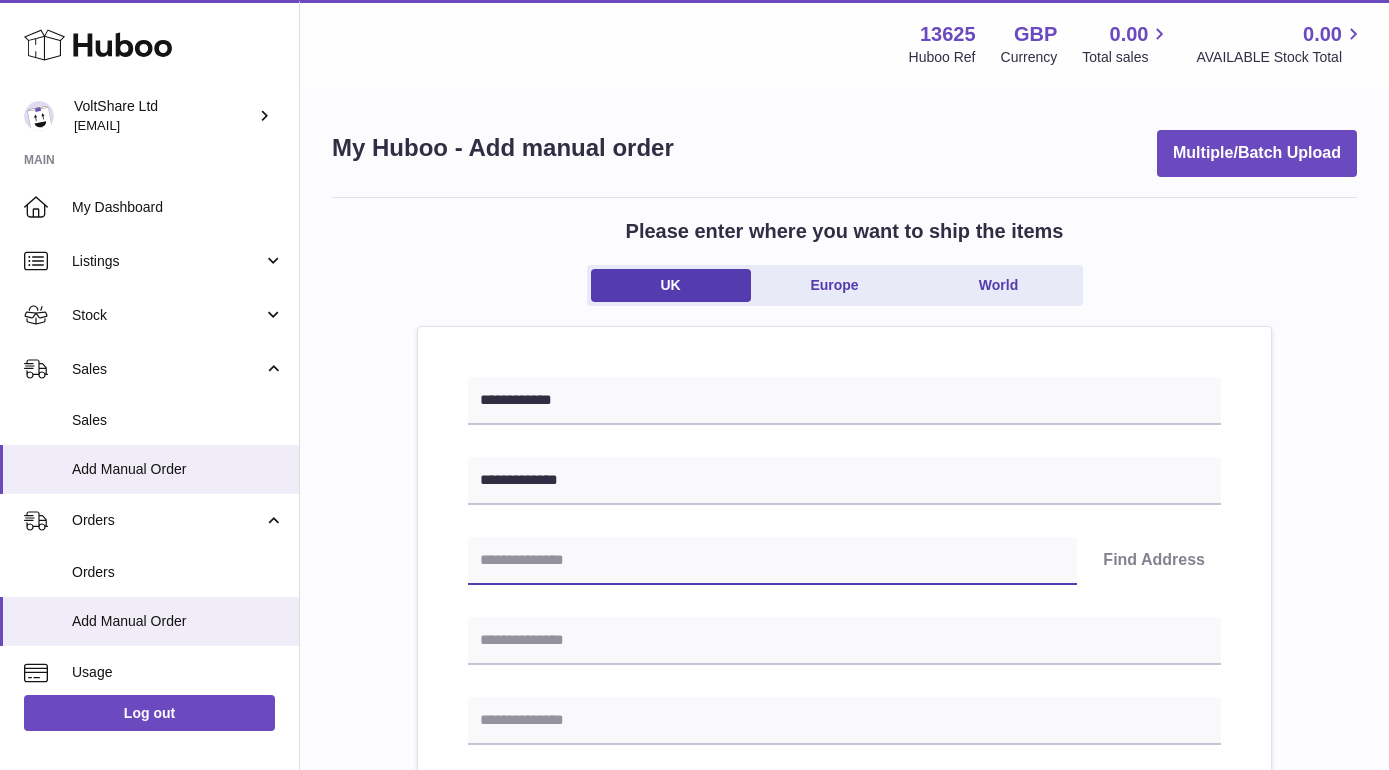paste on "*******" 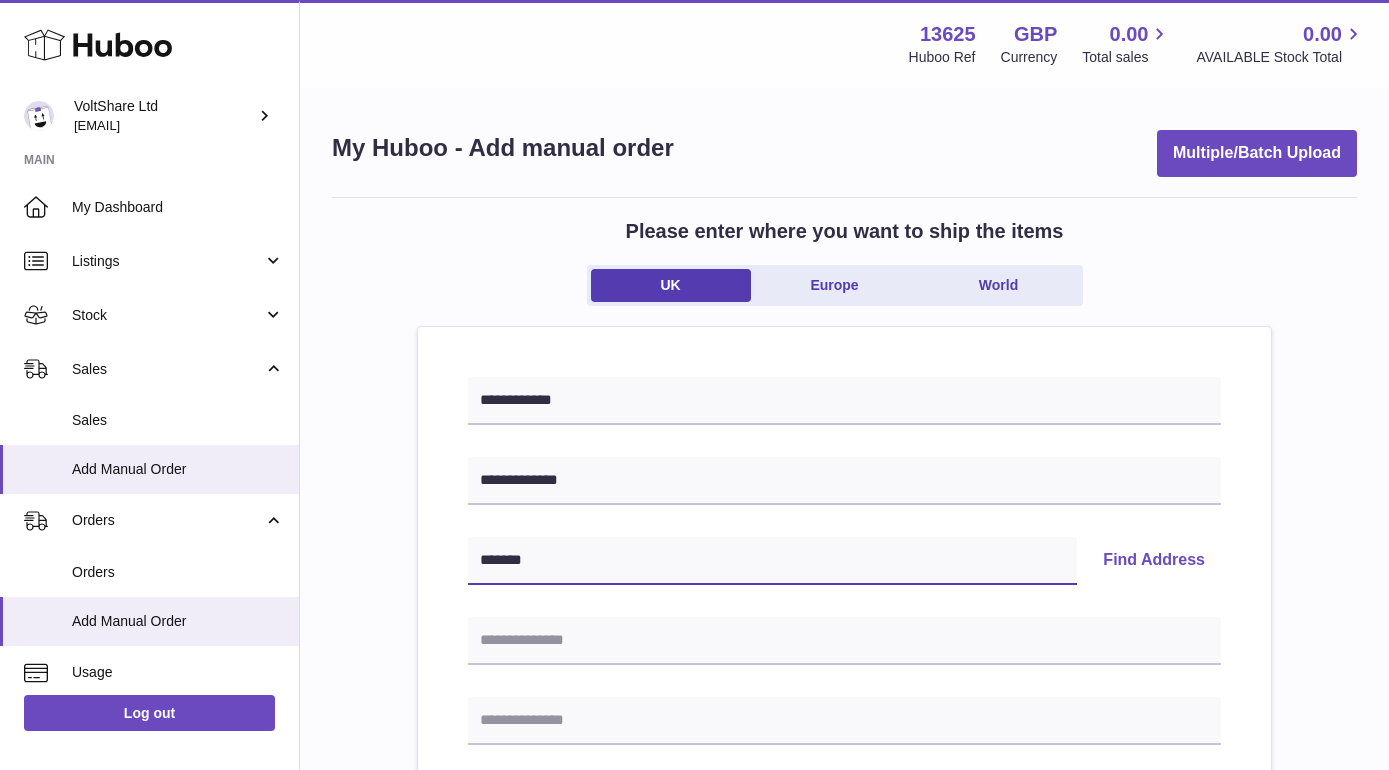 type on "*******" 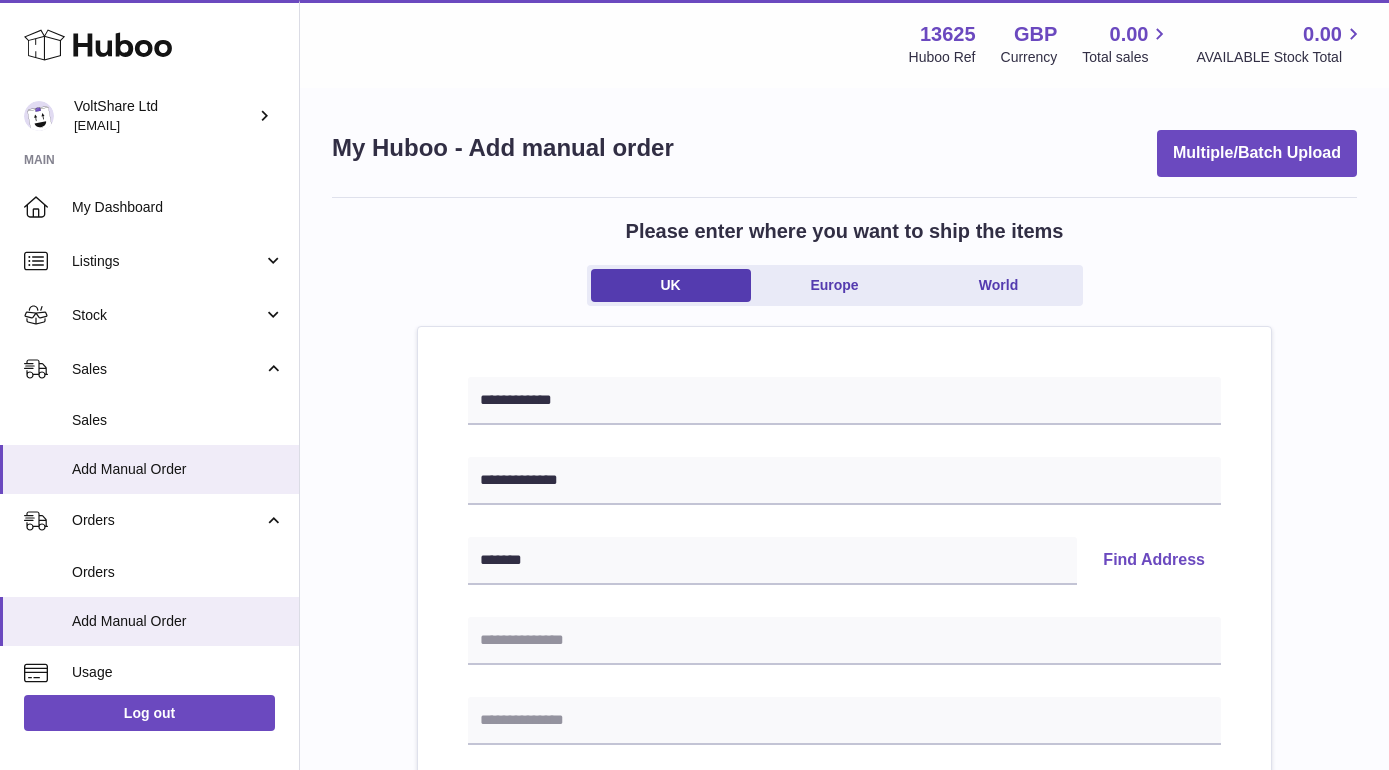 click on "Find Address" at bounding box center (1154, 561) 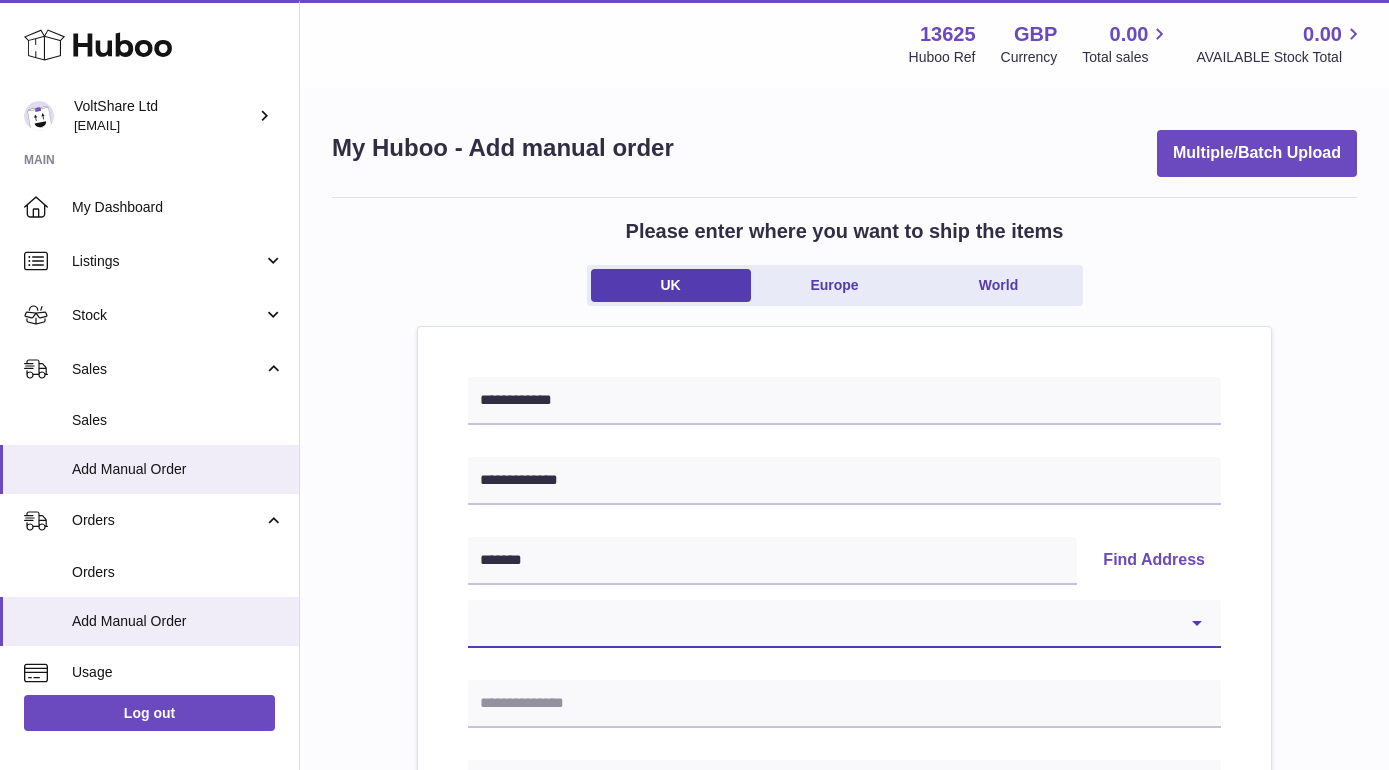select on "*" 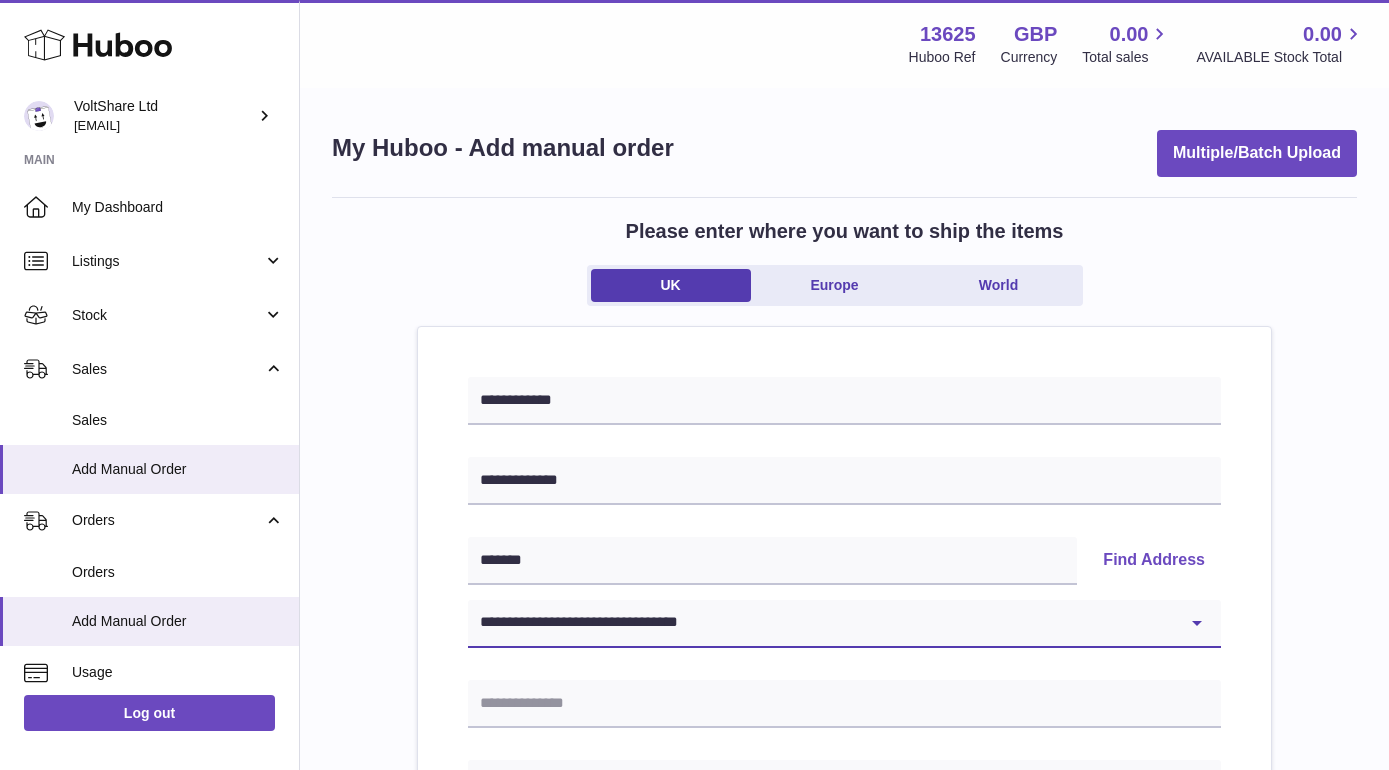 type on "**********" 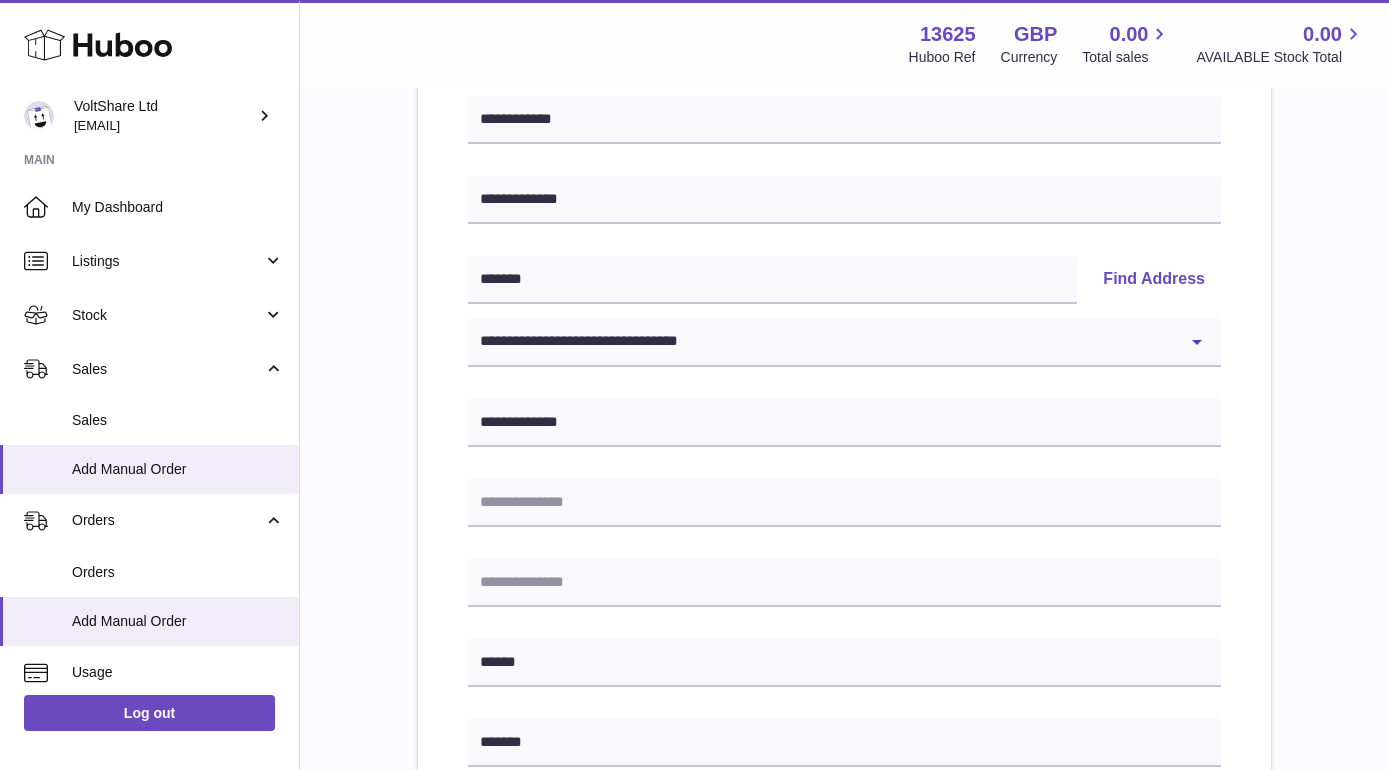 click on "**********" at bounding box center (844, 673) 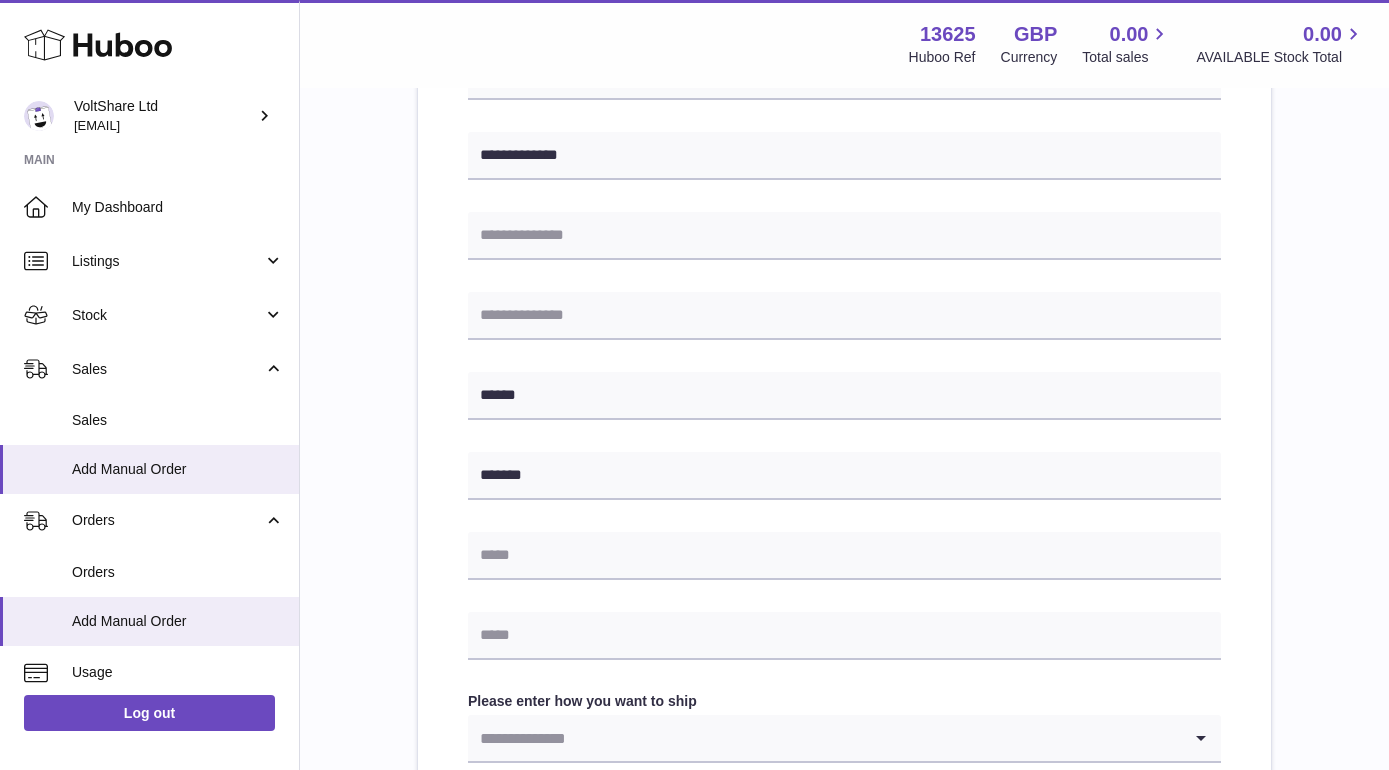 scroll, scrollTop: 616, scrollLeft: 0, axis: vertical 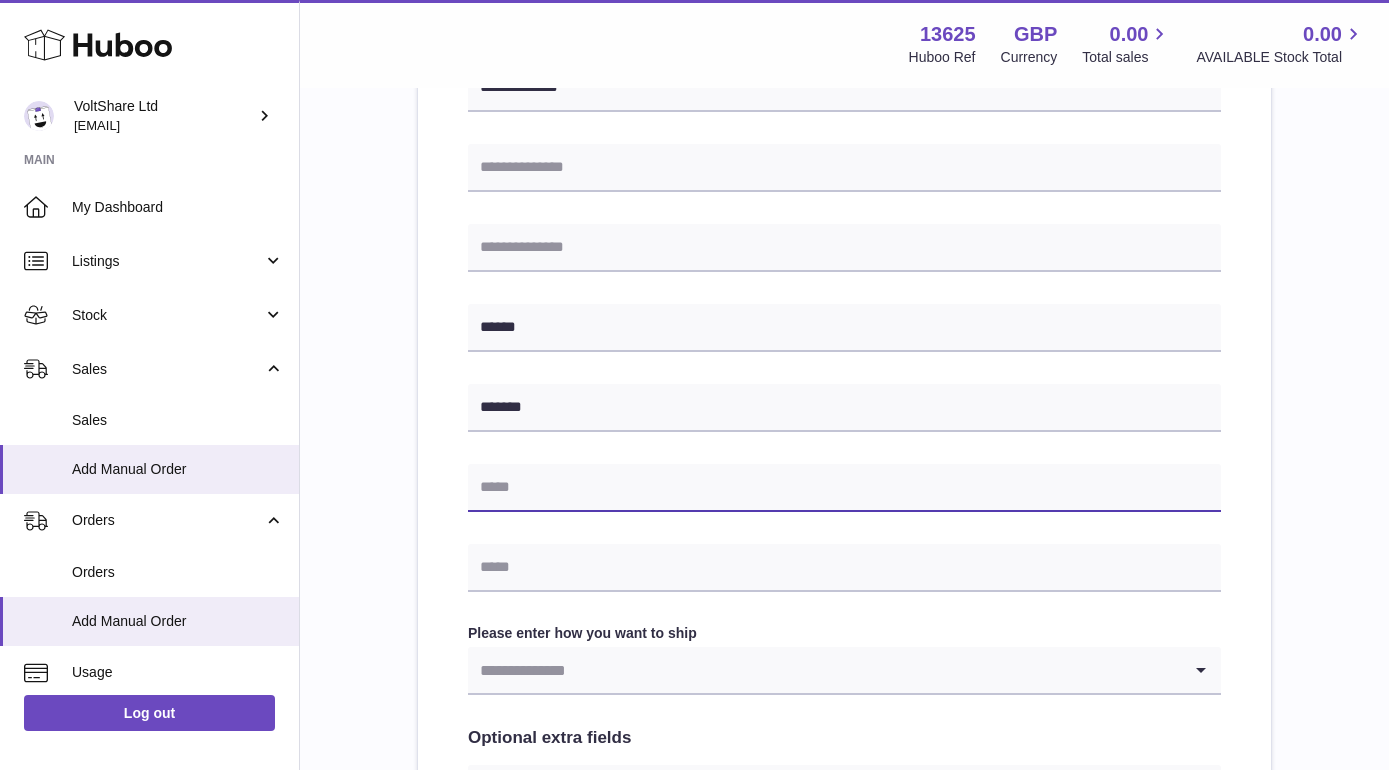 click at bounding box center (844, 488) 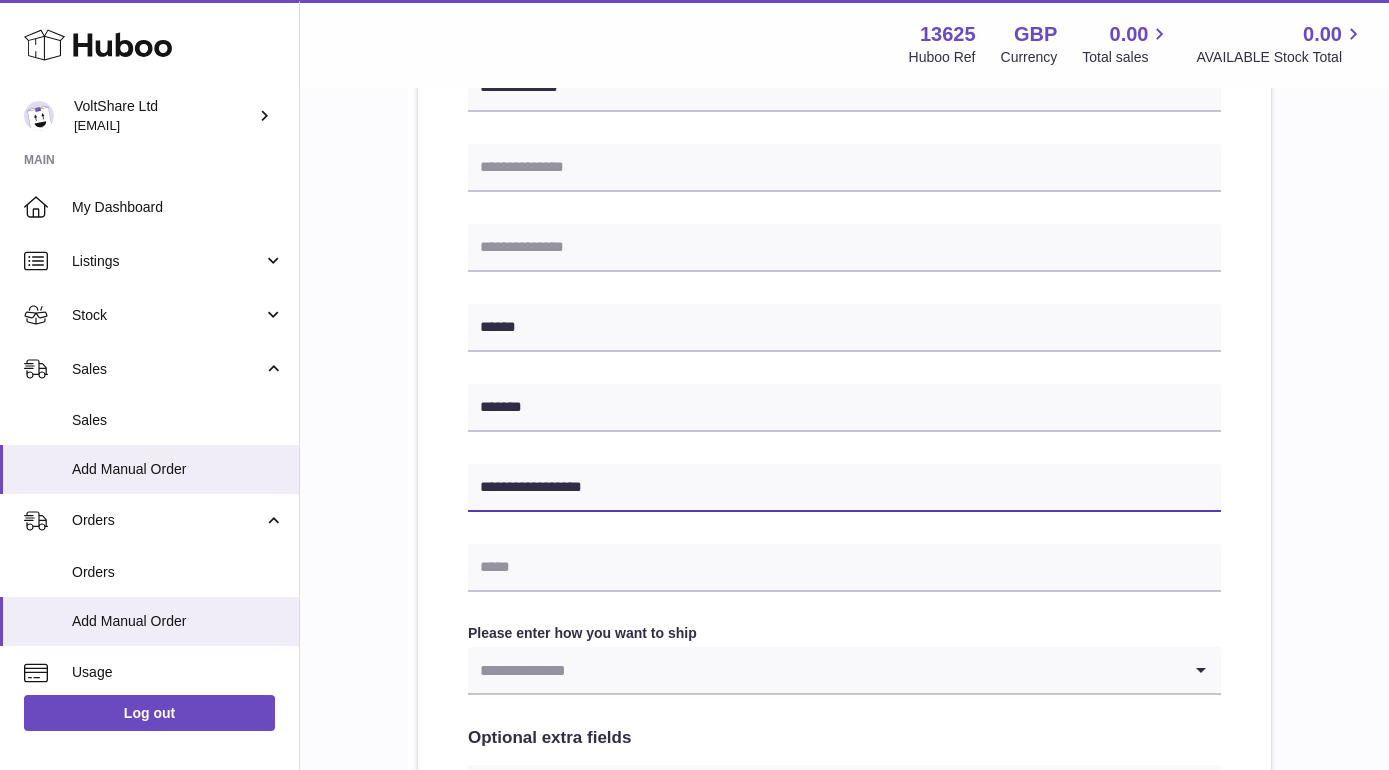 drag, startPoint x: 512, startPoint y: 483, endPoint x: 445, endPoint y: 484, distance: 67.00746 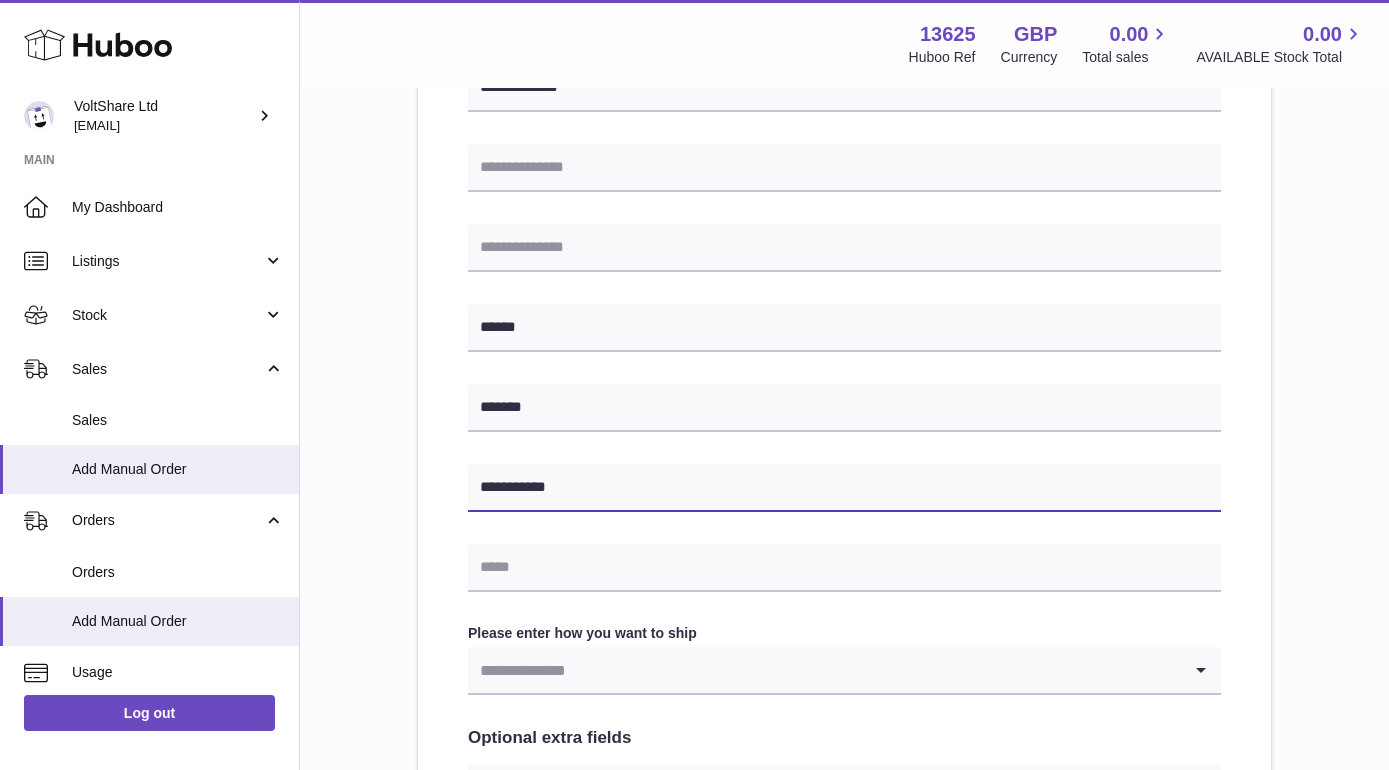 type on "**********" 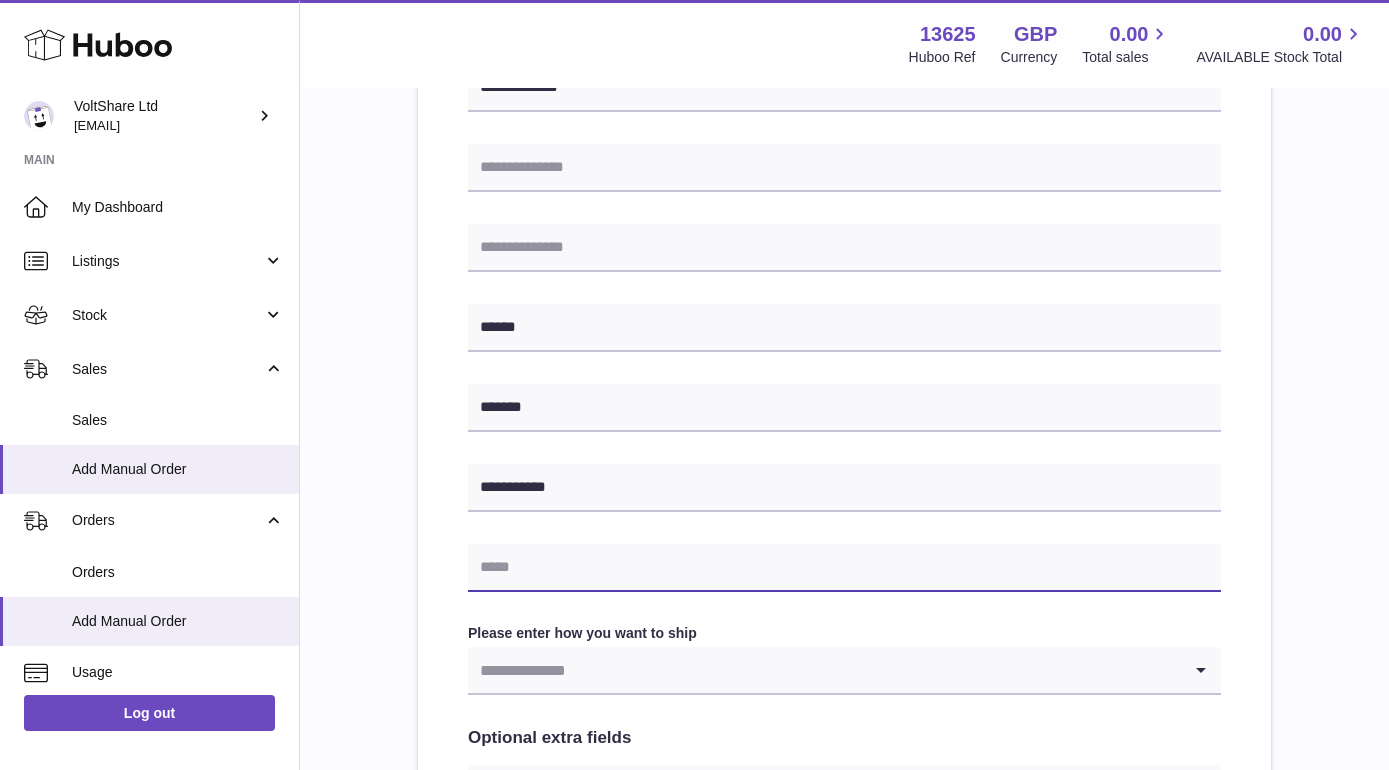 click at bounding box center (844, 568) 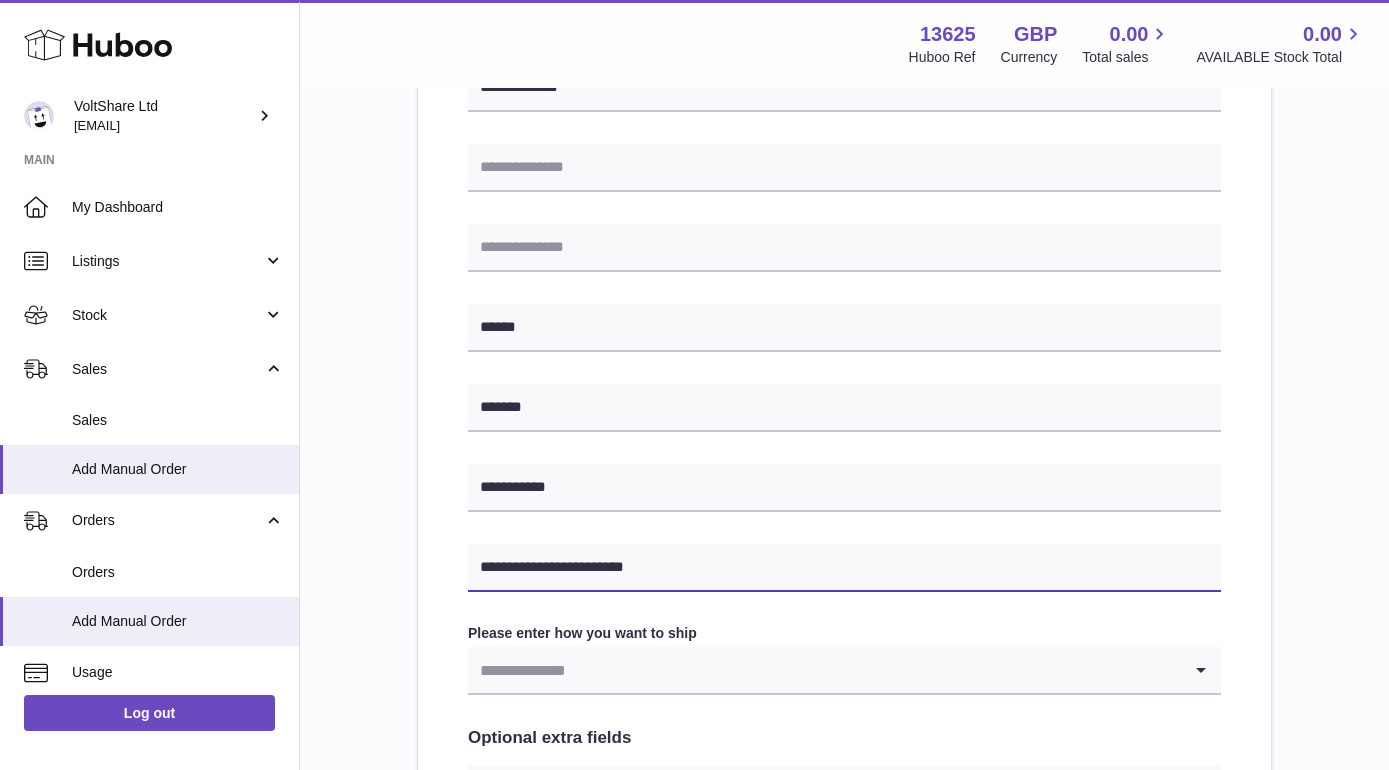 type on "**********" 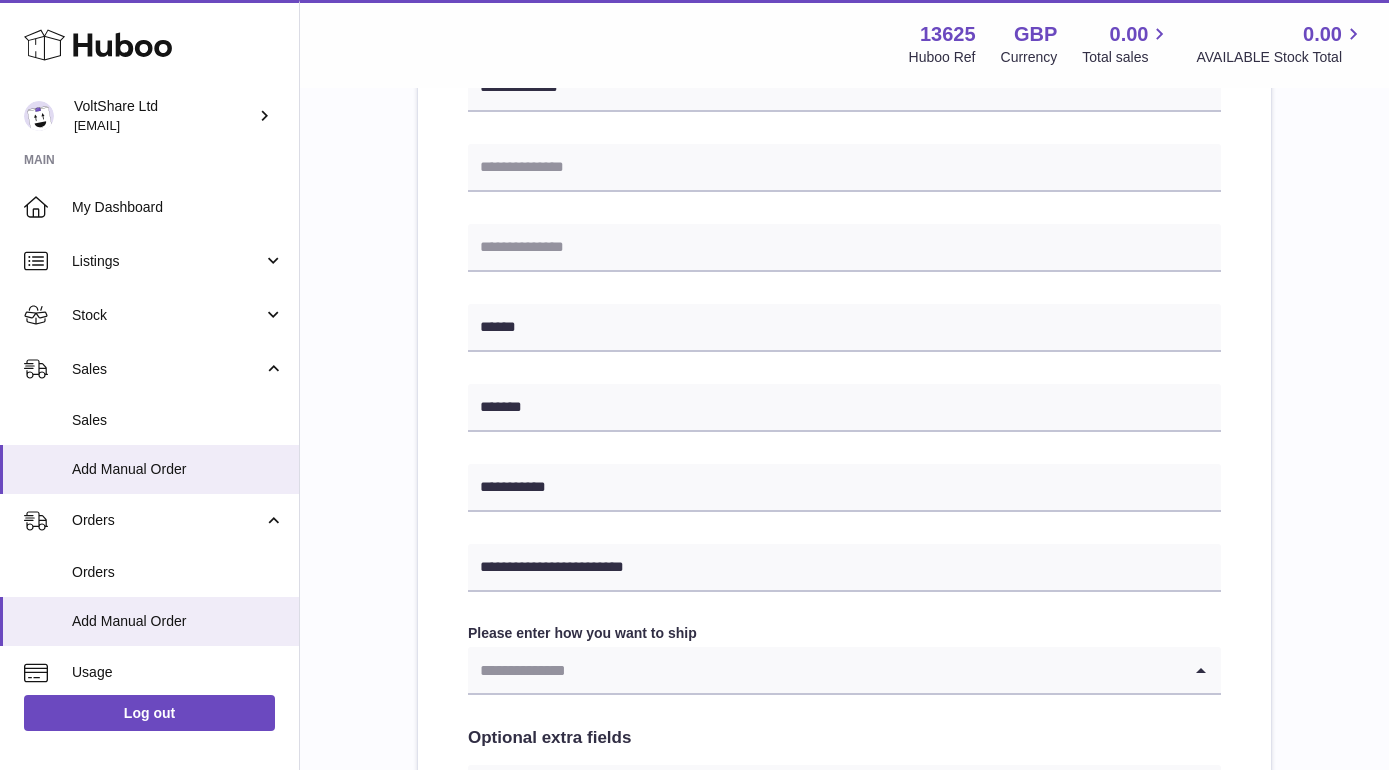 click at bounding box center (824, 670) 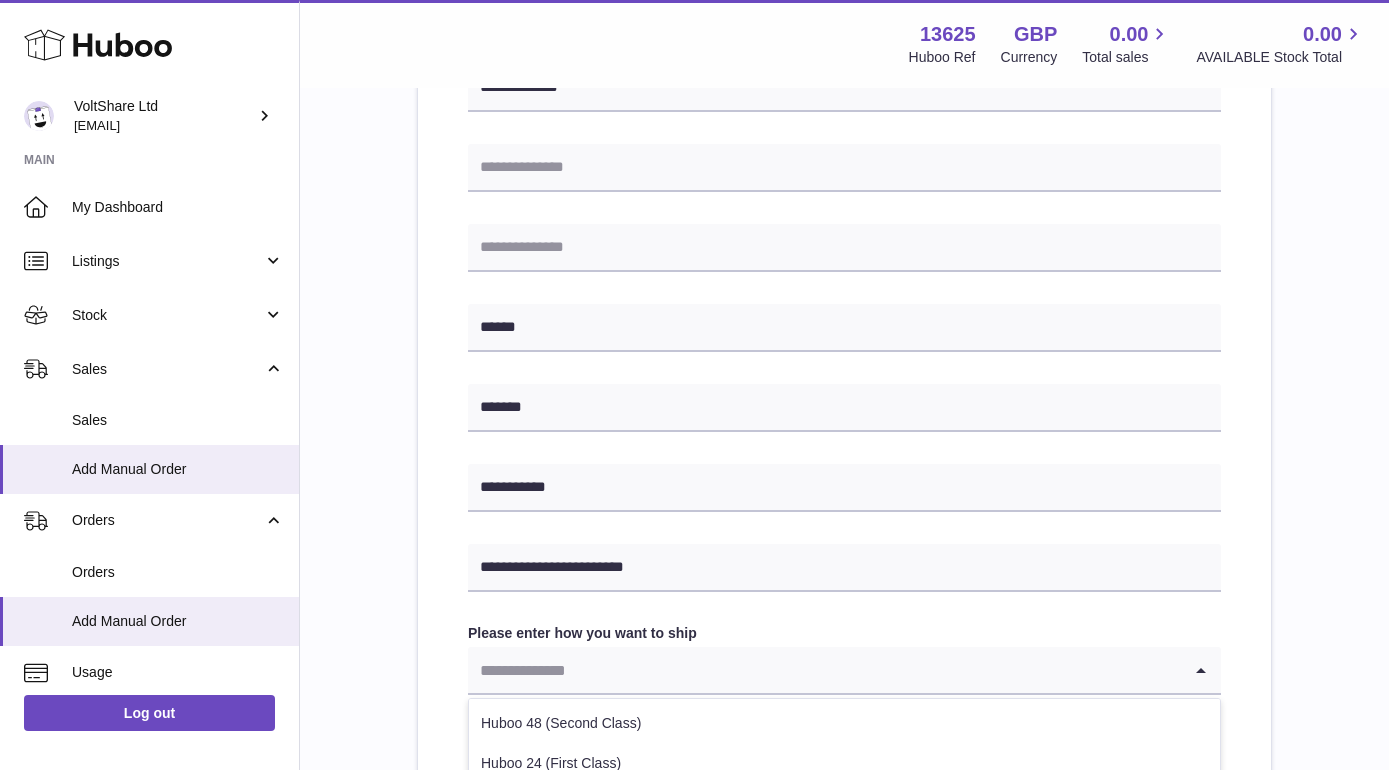 click at bounding box center (824, 670) 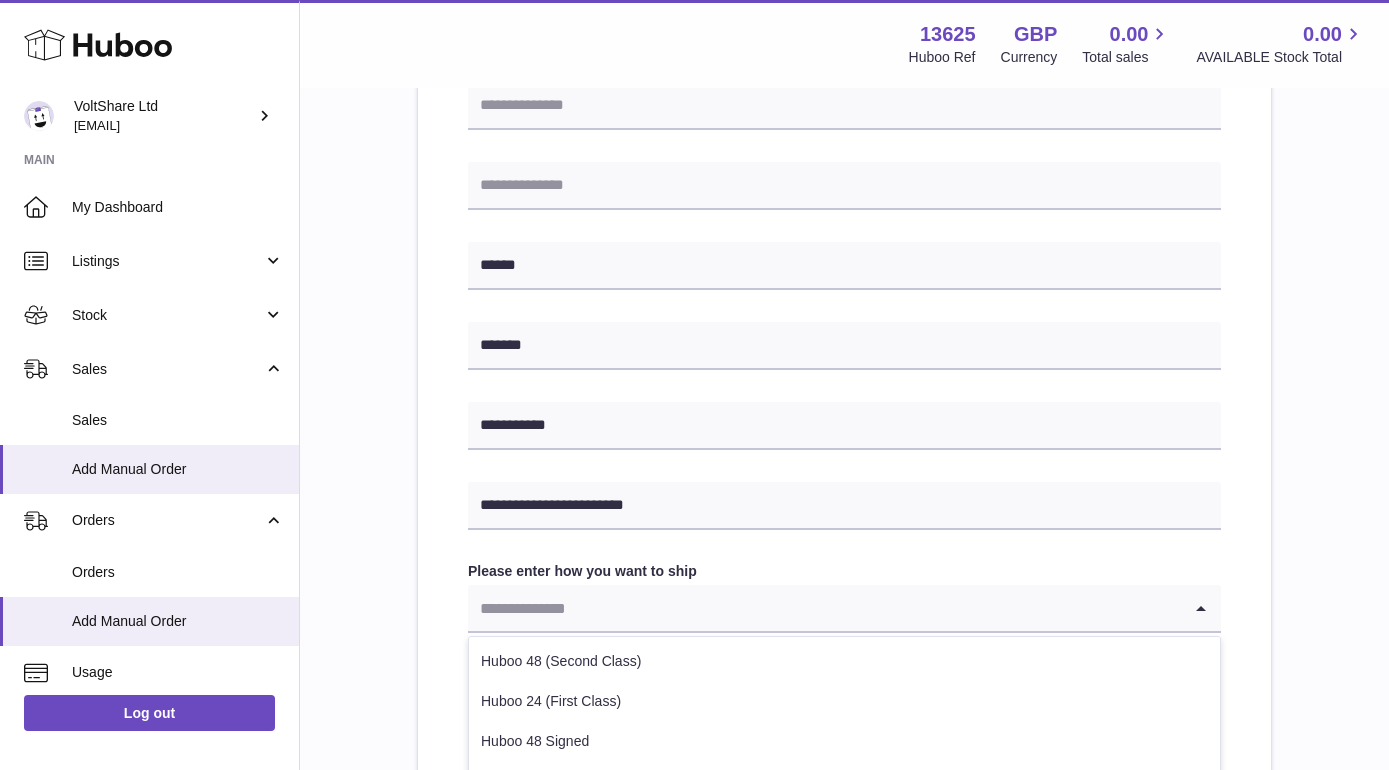 scroll, scrollTop: 711, scrollLeft: 0, axis: vertical 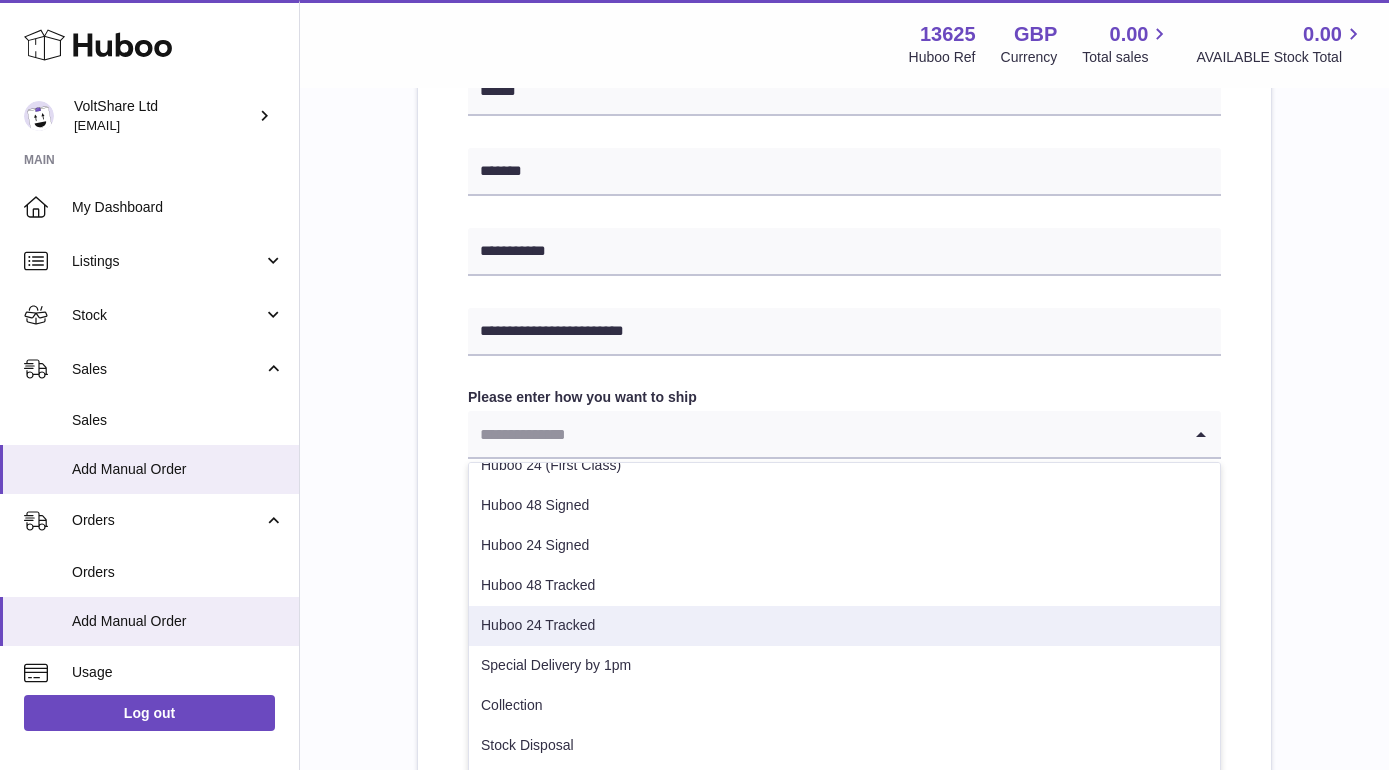 click on "Huboo 24 Tracked" at bounding box center (844, 626) 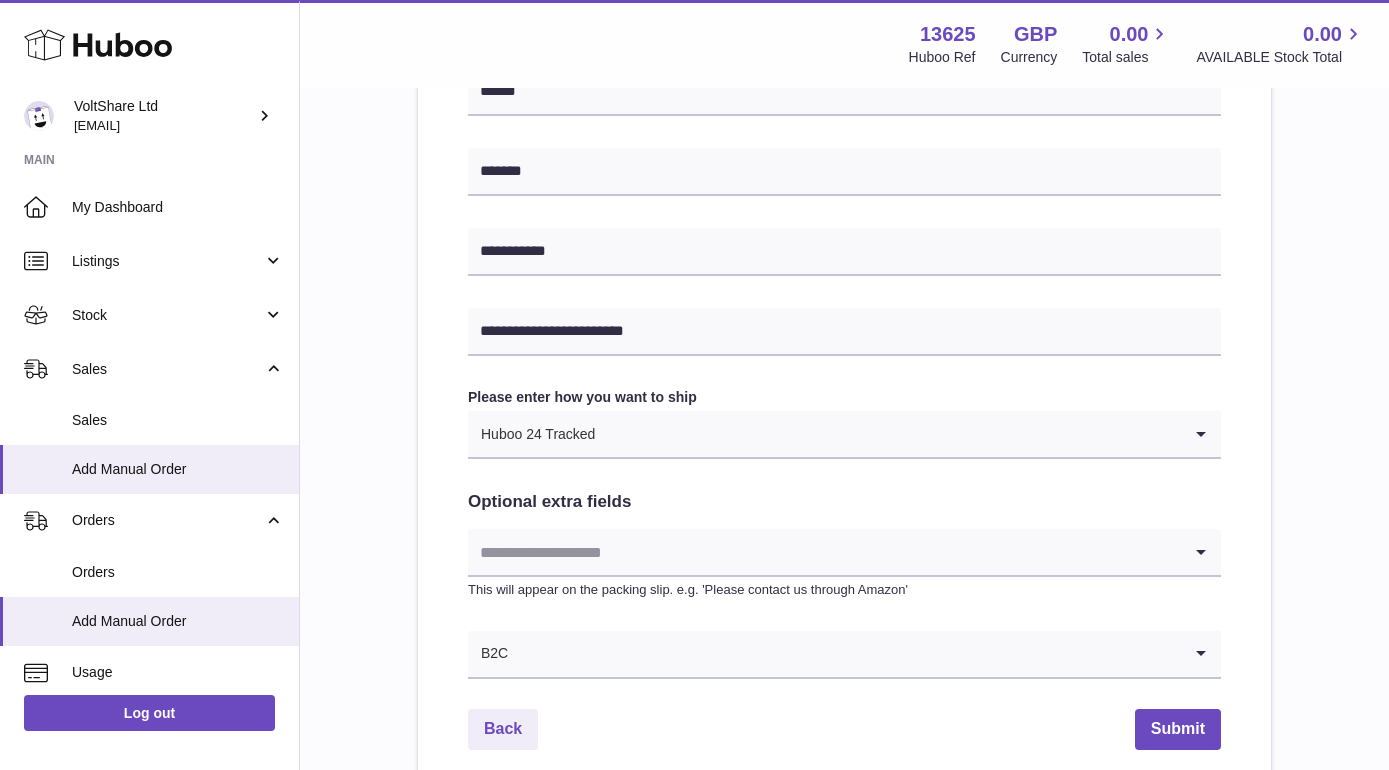 click at bounding box center [888, 434] 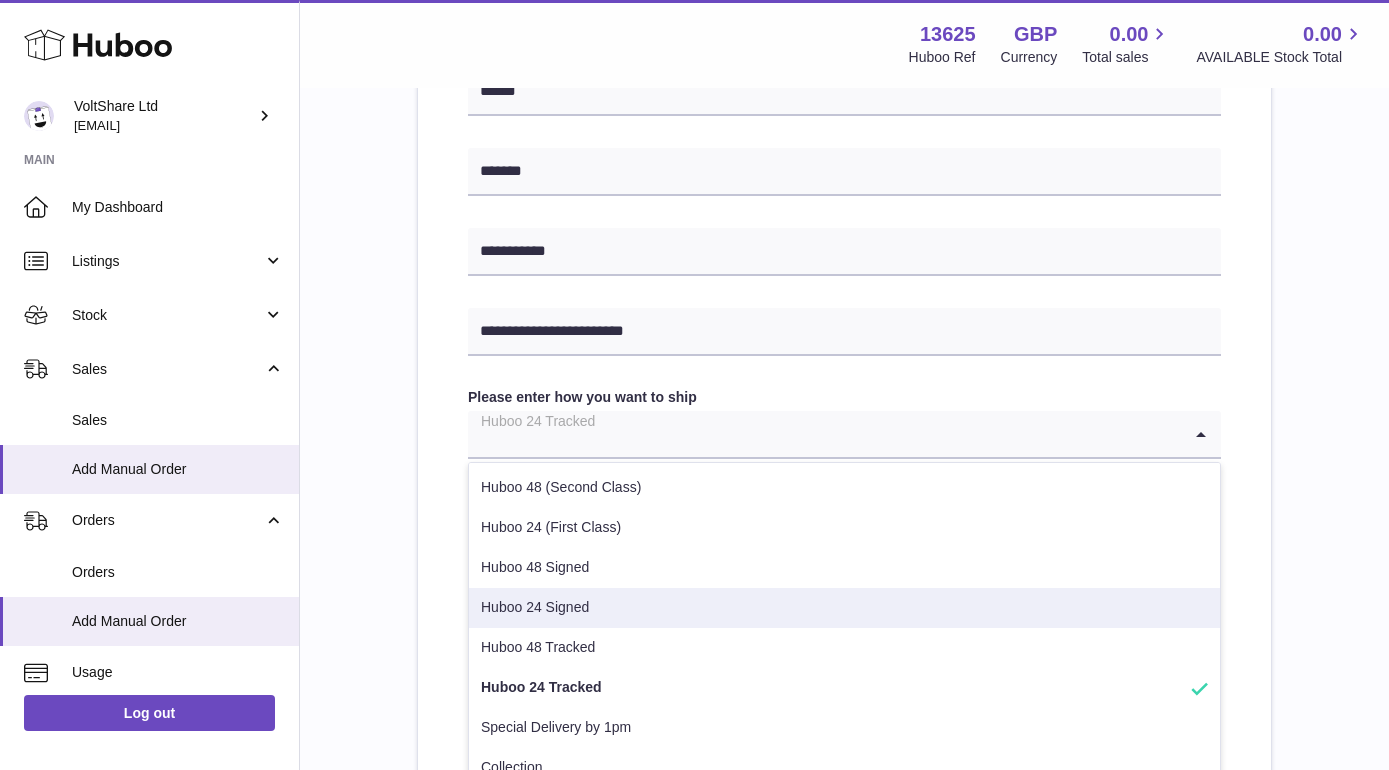 click on "Huboo 24 Signed" at bounding box center (844, 608) 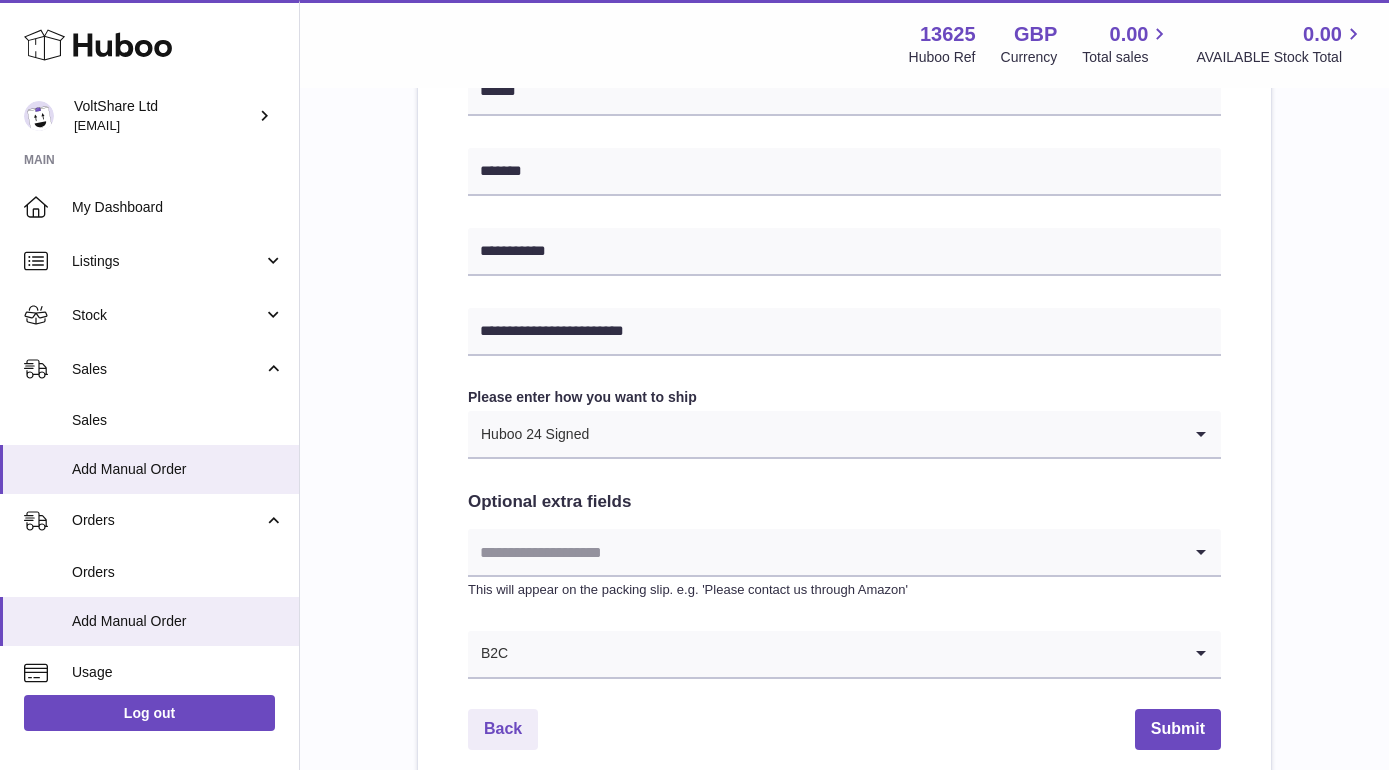 click at bounding box center (885, 434) 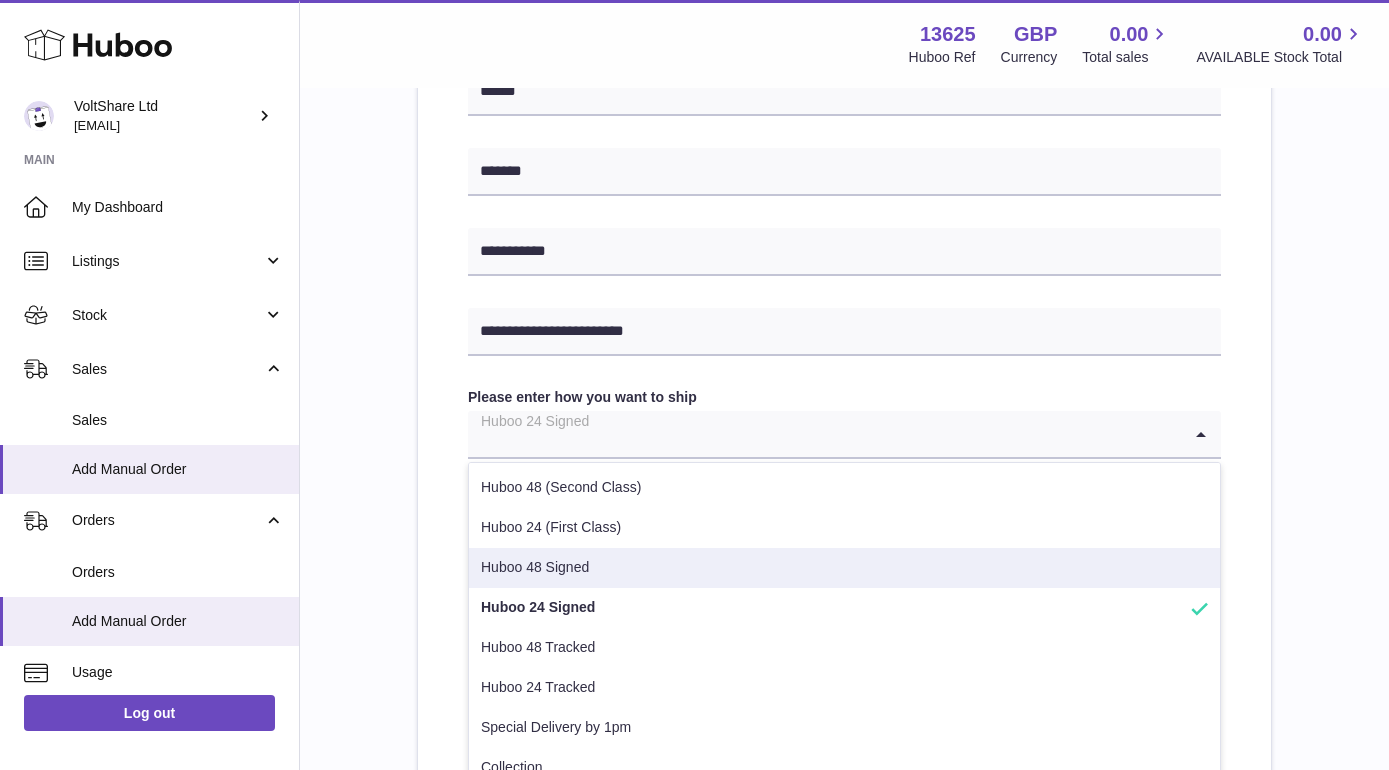 click on "Huboo 48 Signed" at bounding box center [844, 568] 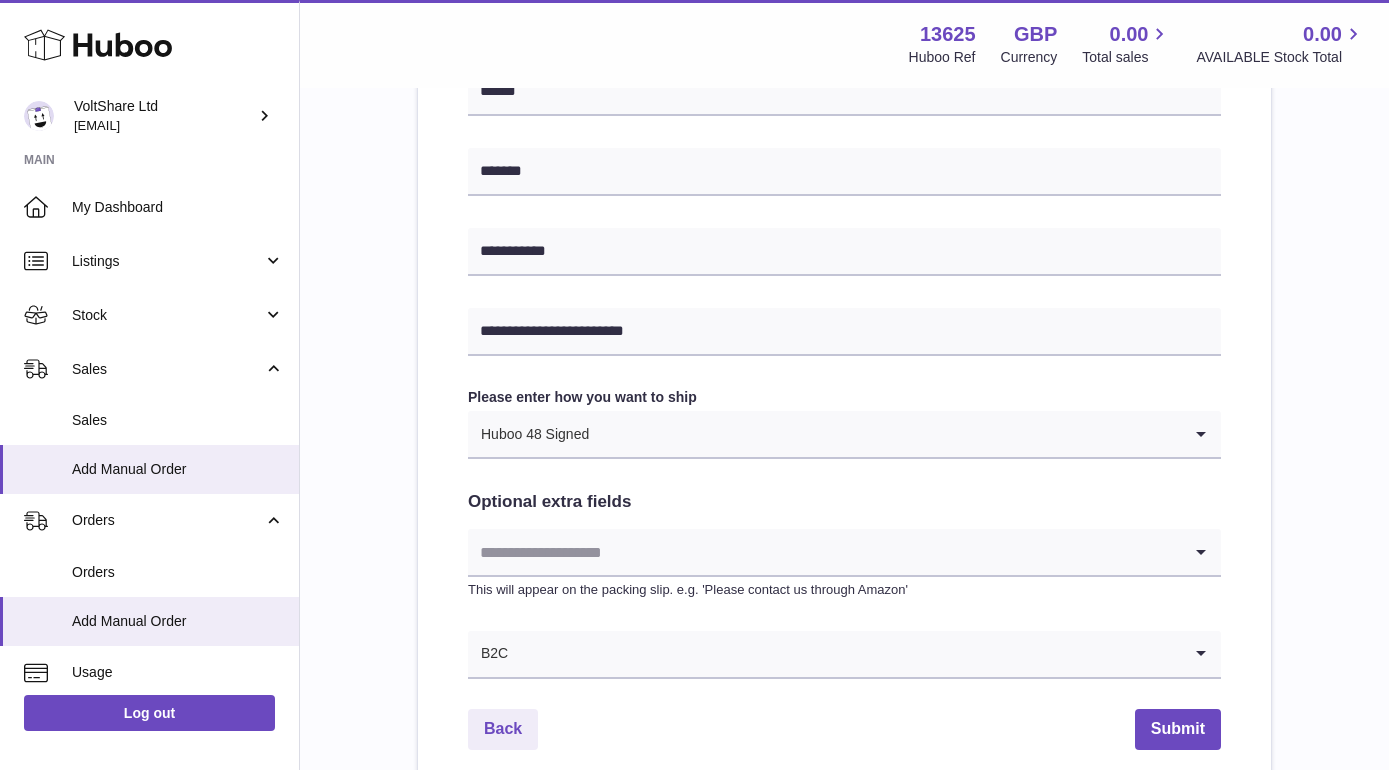 scroll, scrollTop: 981, scrollLeft: 0, axis: vertical 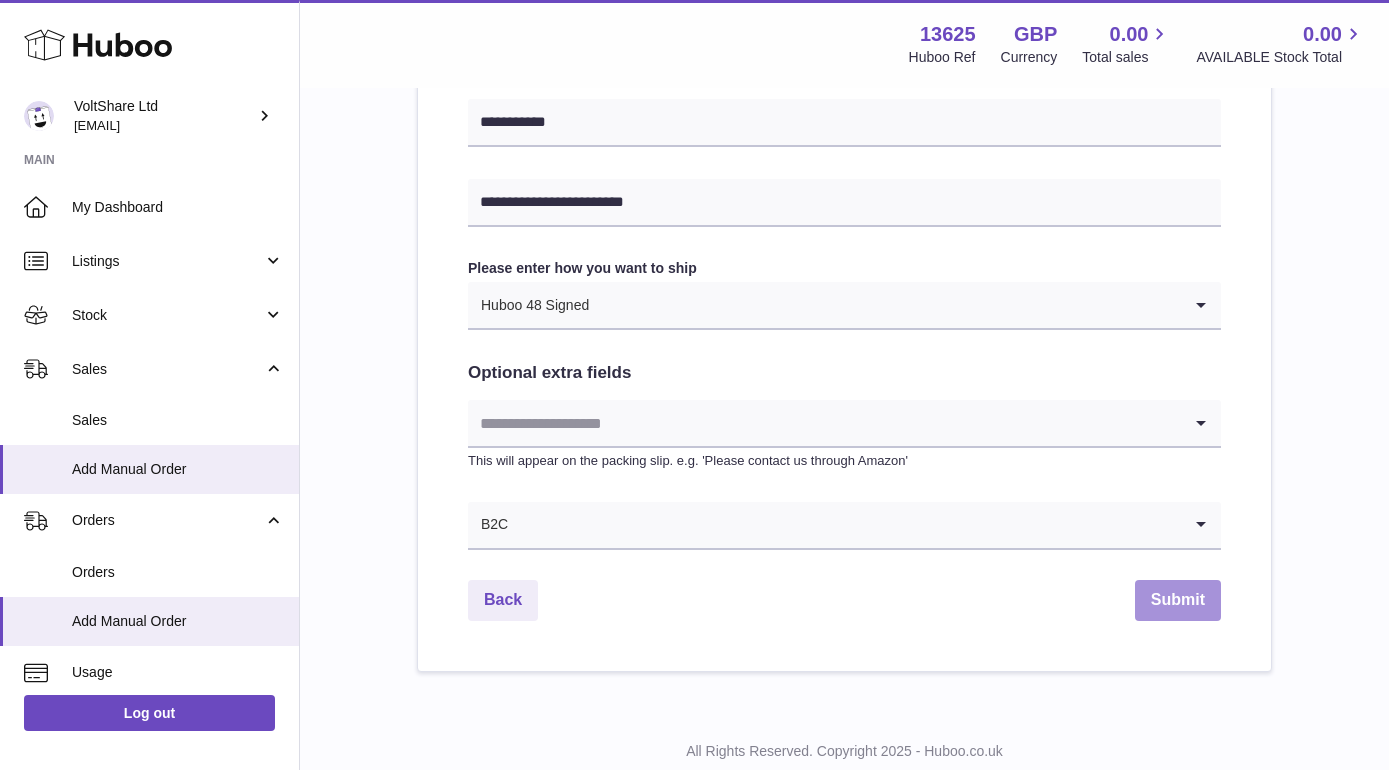 click on "Submit" at bounding box center [1178, 600] 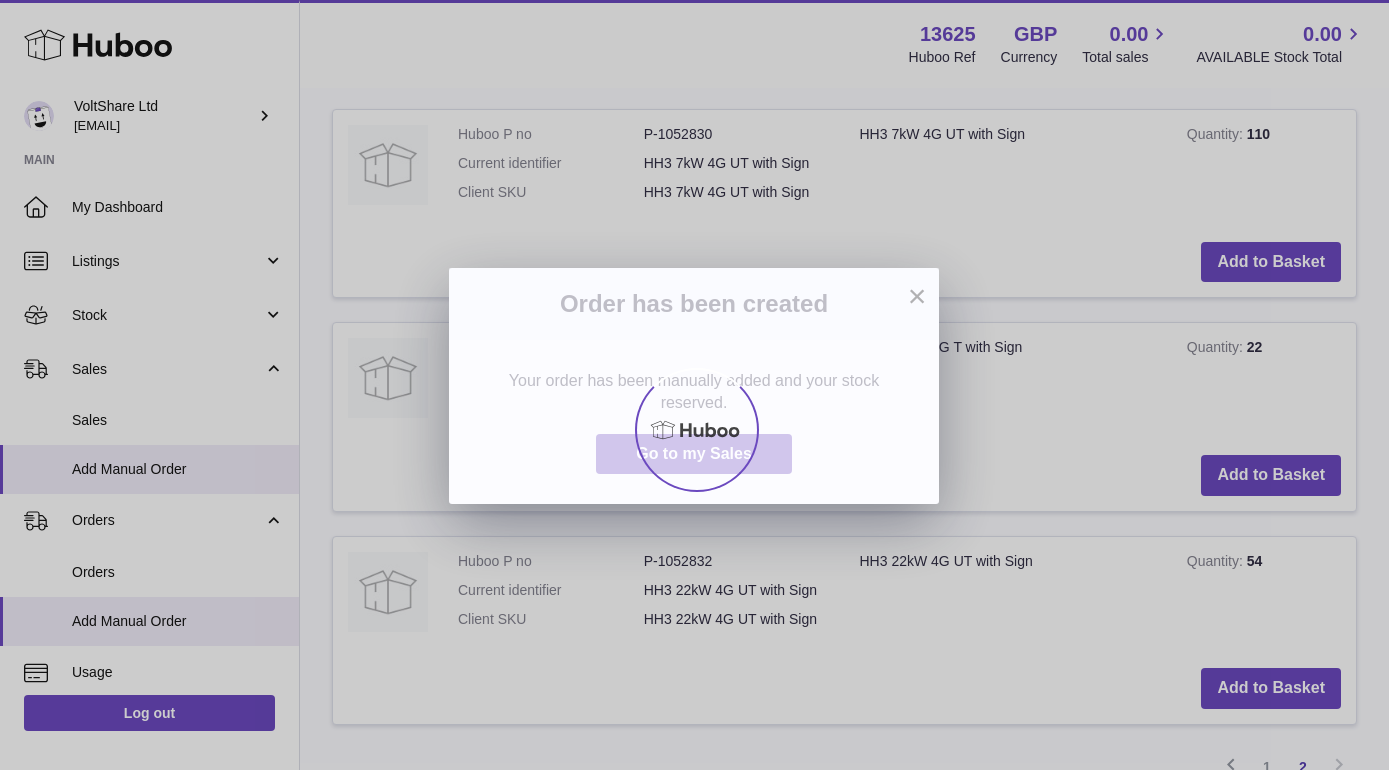 scroll, scrollTop: 0, scrollLeft: 0, axis: both 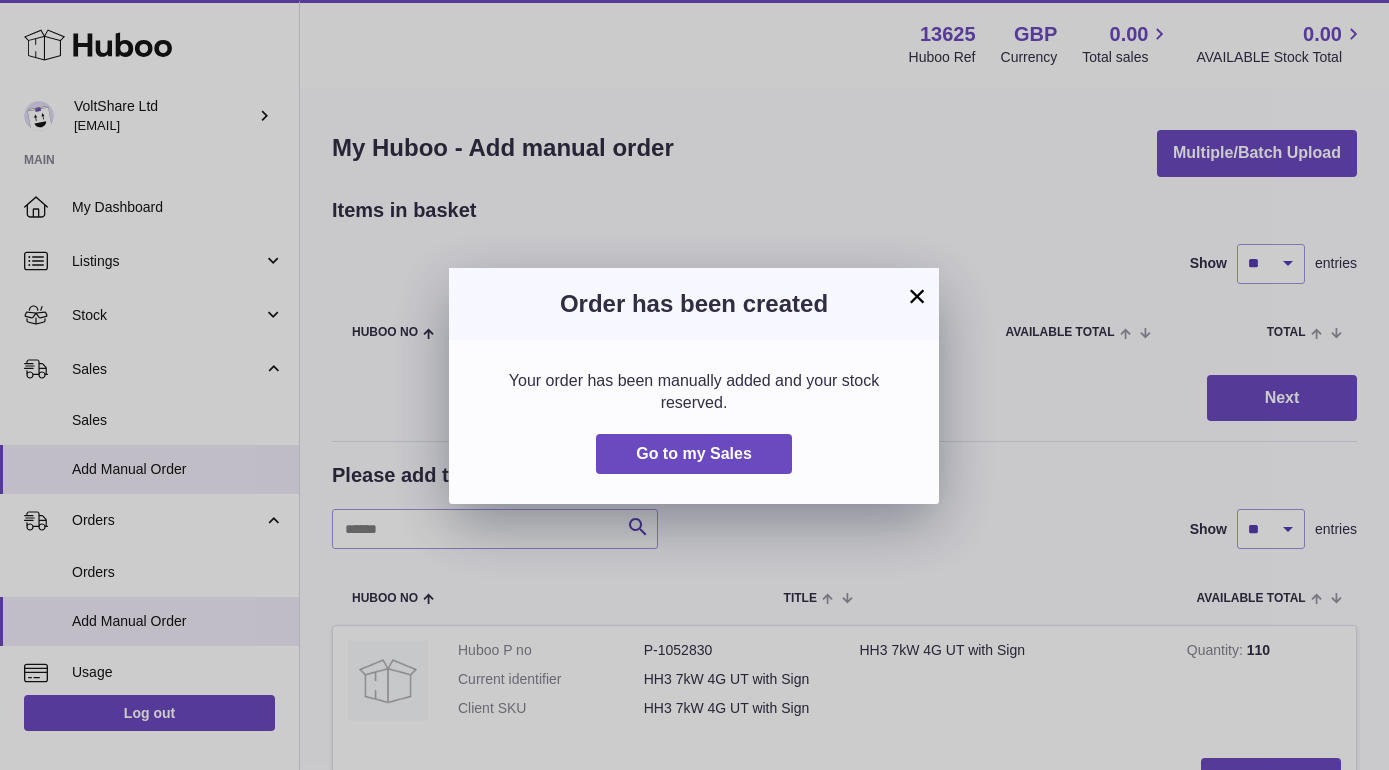 click on "Your order has been manually added and your stock reserved.
Go to my Sales" at bounding box center [694, 422] 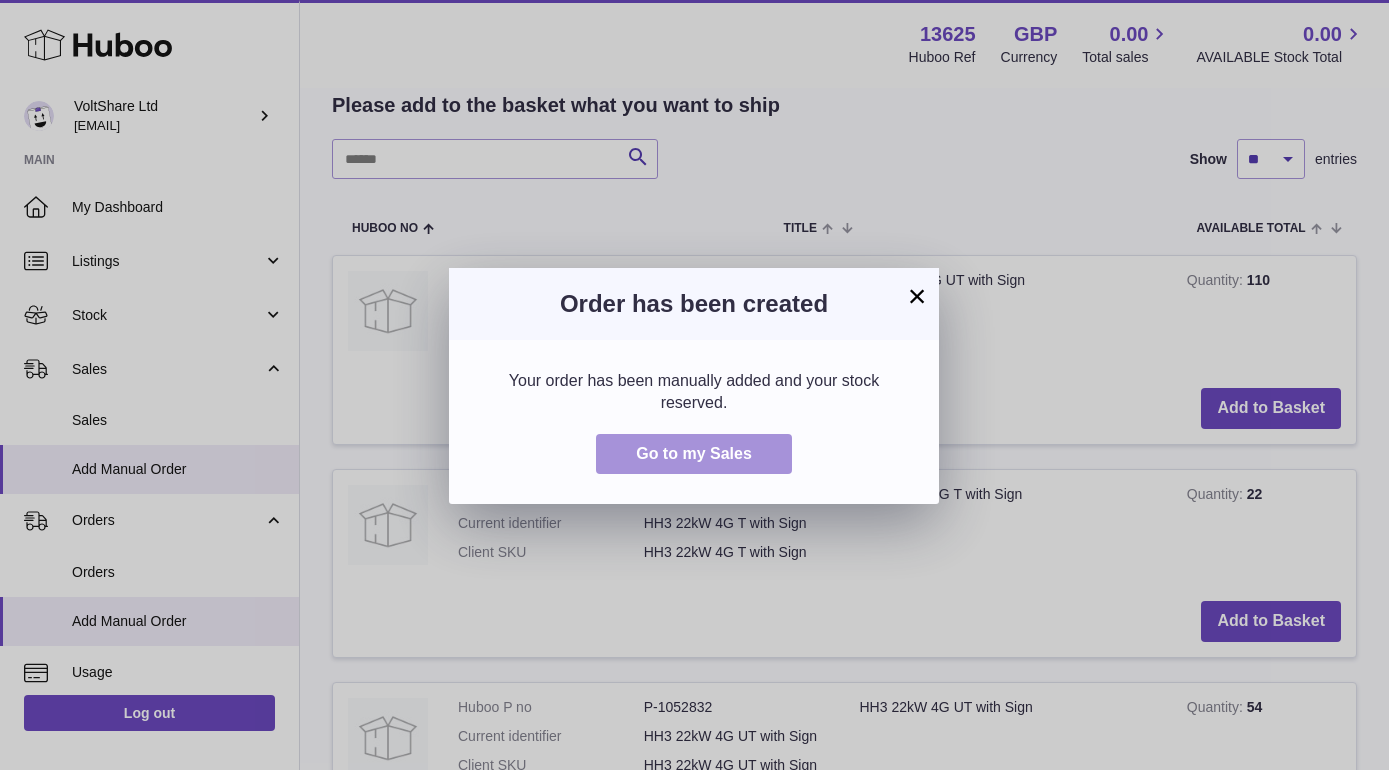 scroll, scrollTop: 434, scrollLeft: 0, axis: vertical 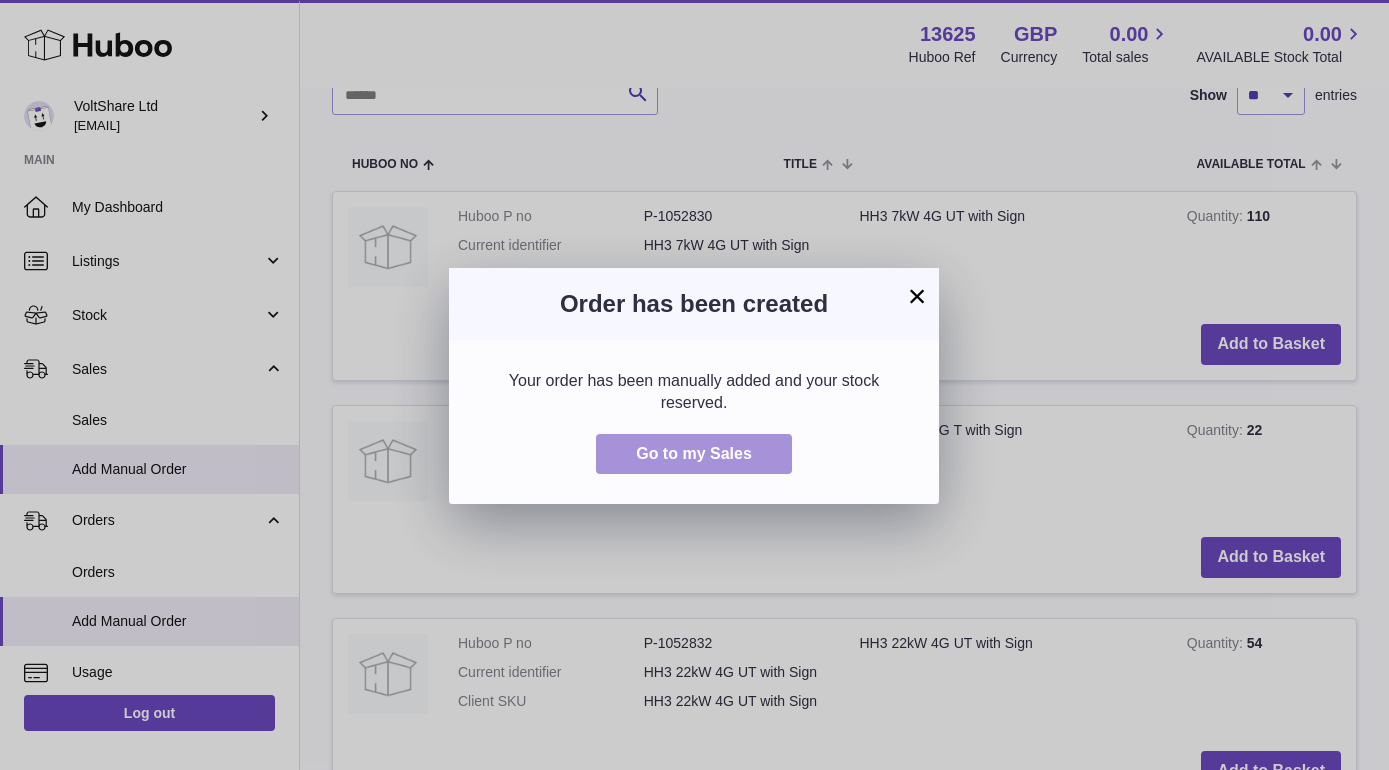 click on "Go to my Sales" at bounding box center (694, 454) 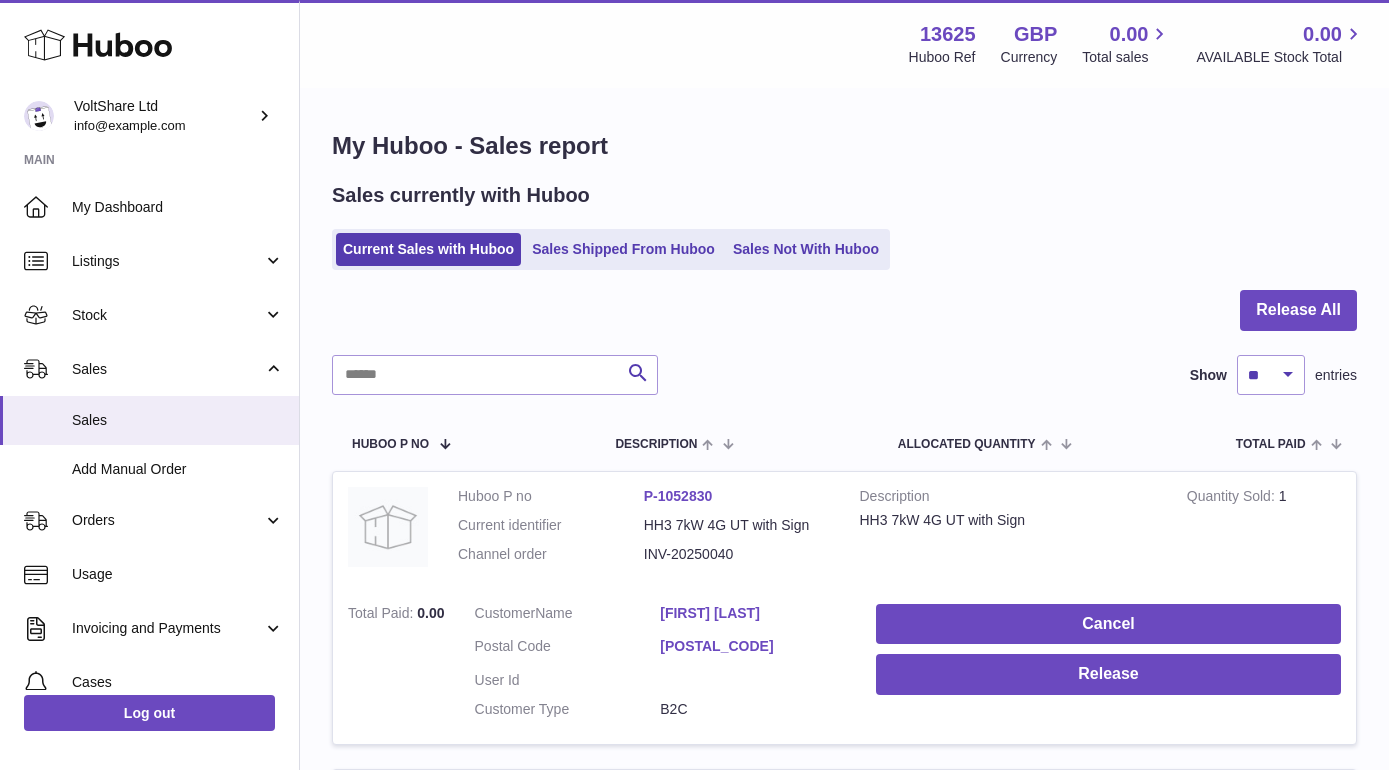 scroll, scrollTop: 0, scrollLeft: 0, axis: both 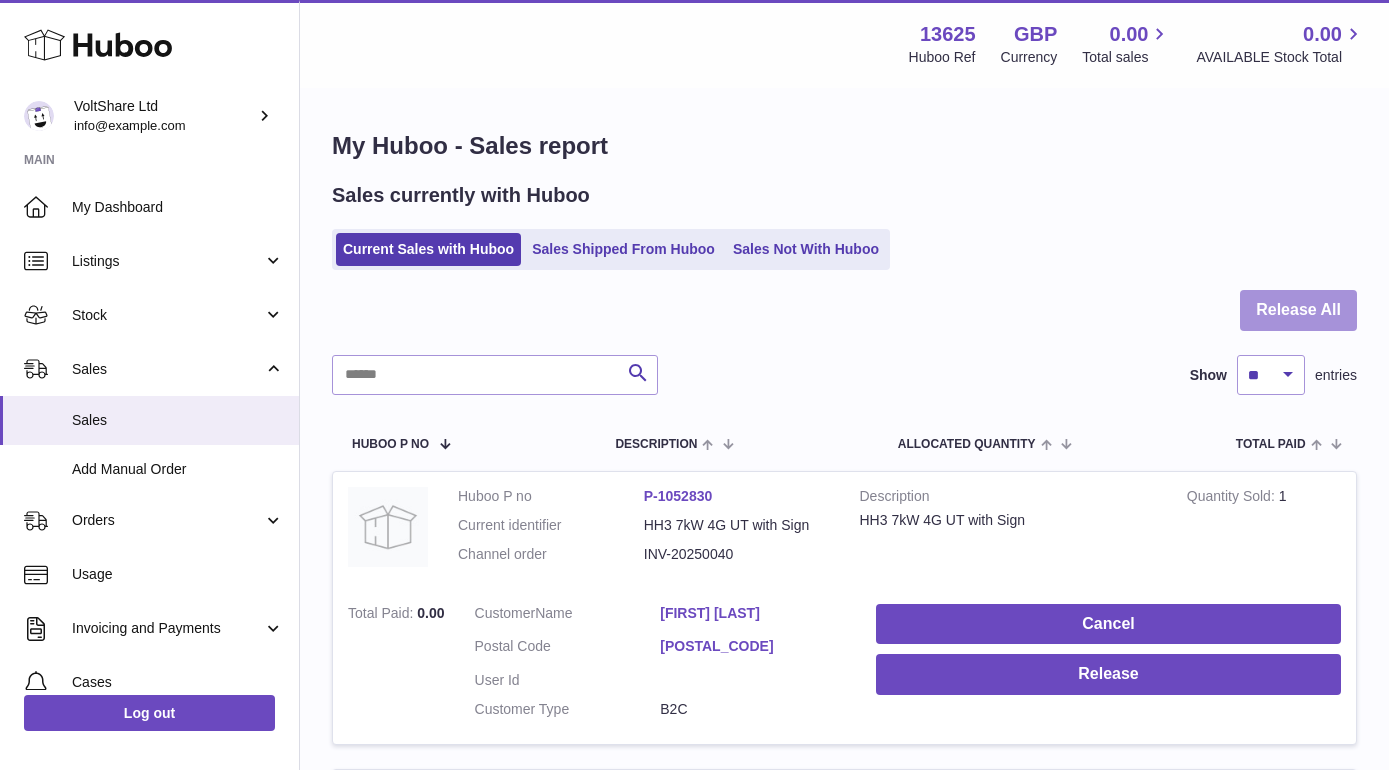 click on "Release All" at bounding box center [1298, 310] 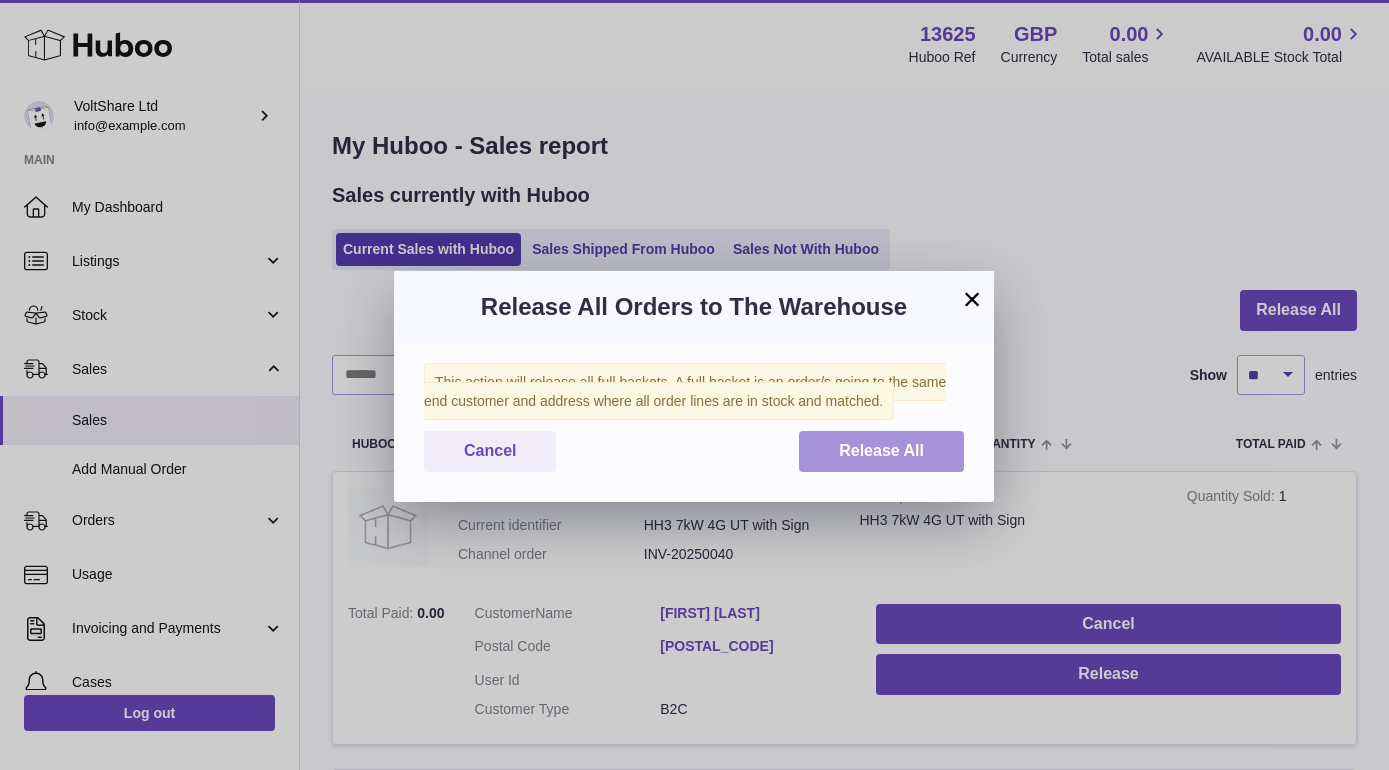 click on "Release All" at bounding box center [881, 450] 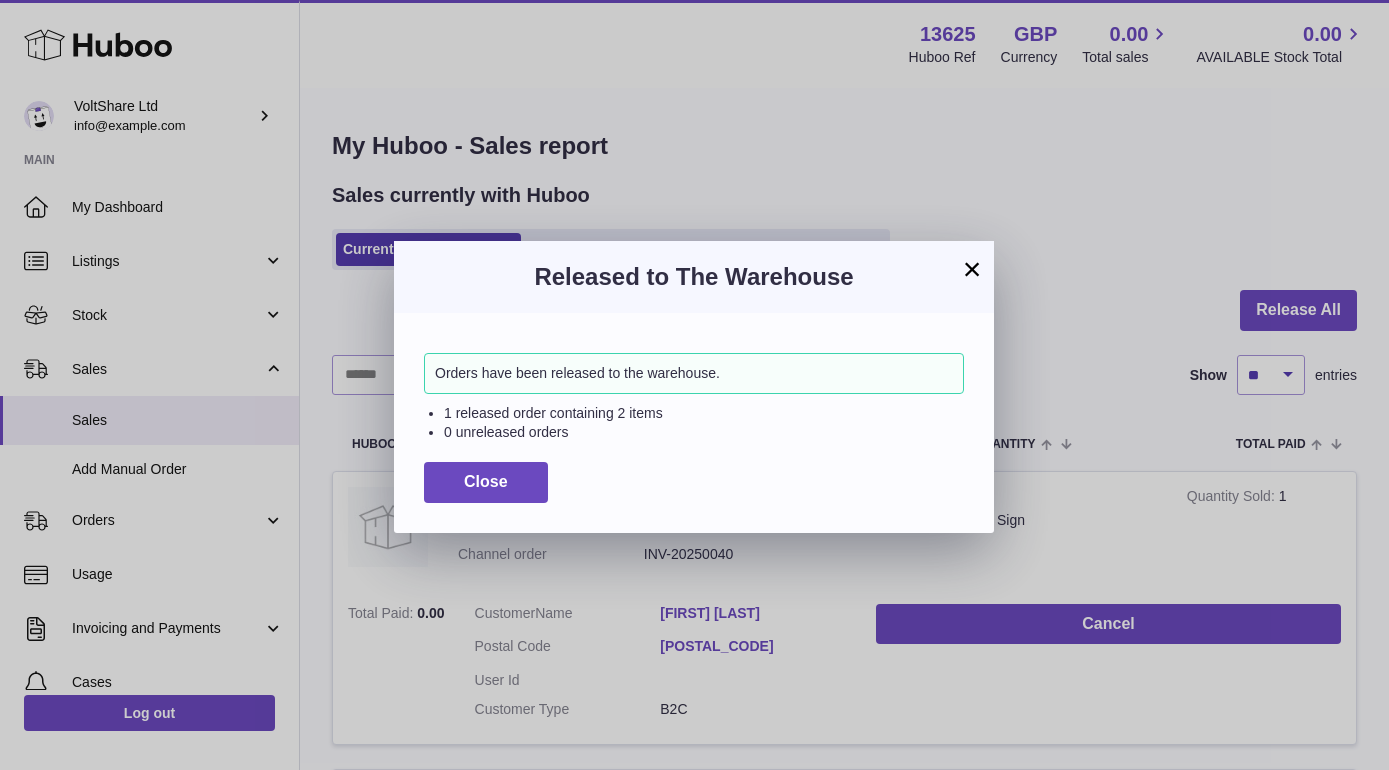 click on "×" at bounding box center [972, 269] 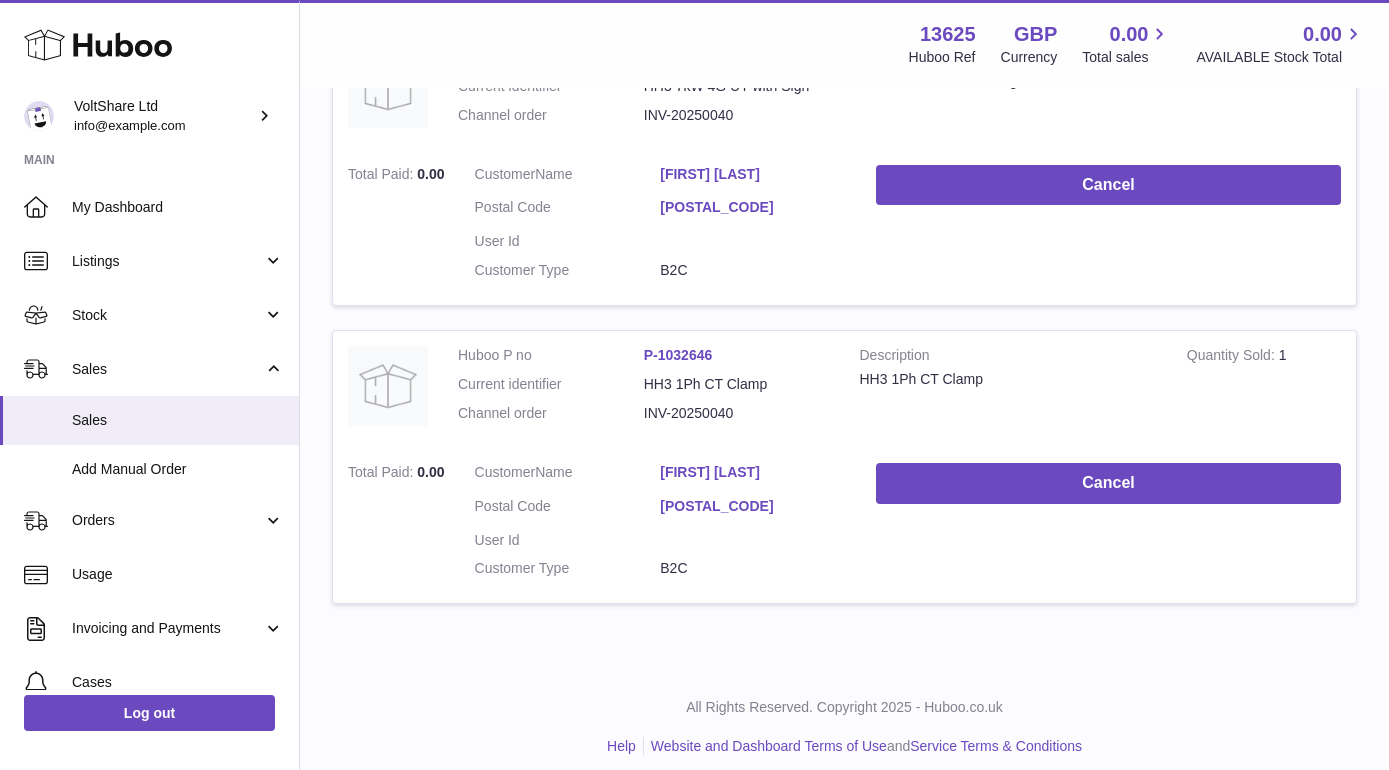 scroll, scrollTop: 438, scrollLeft: 0, axis: vertical 